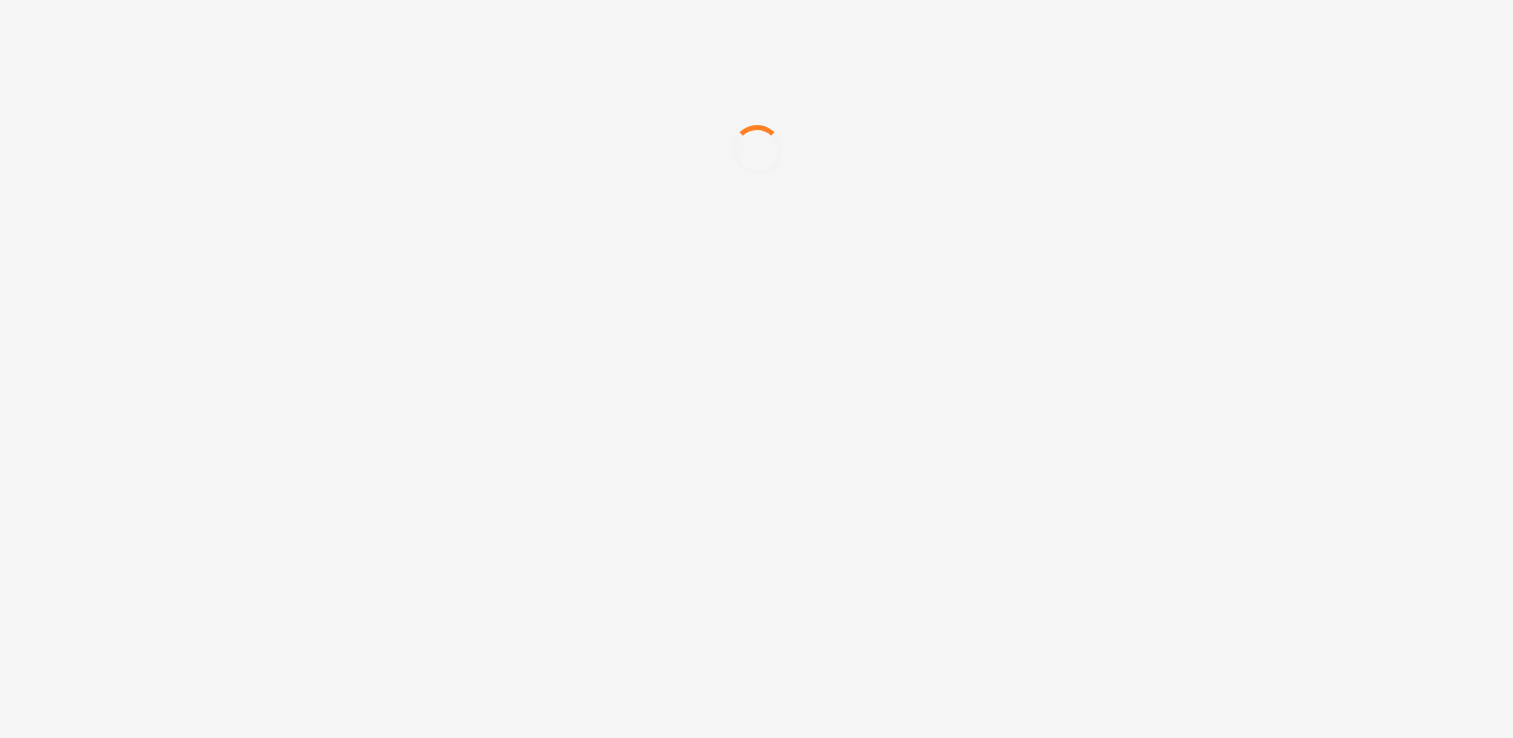 scroll, scrollTop: 0, scrollLeft: 0, axis: both 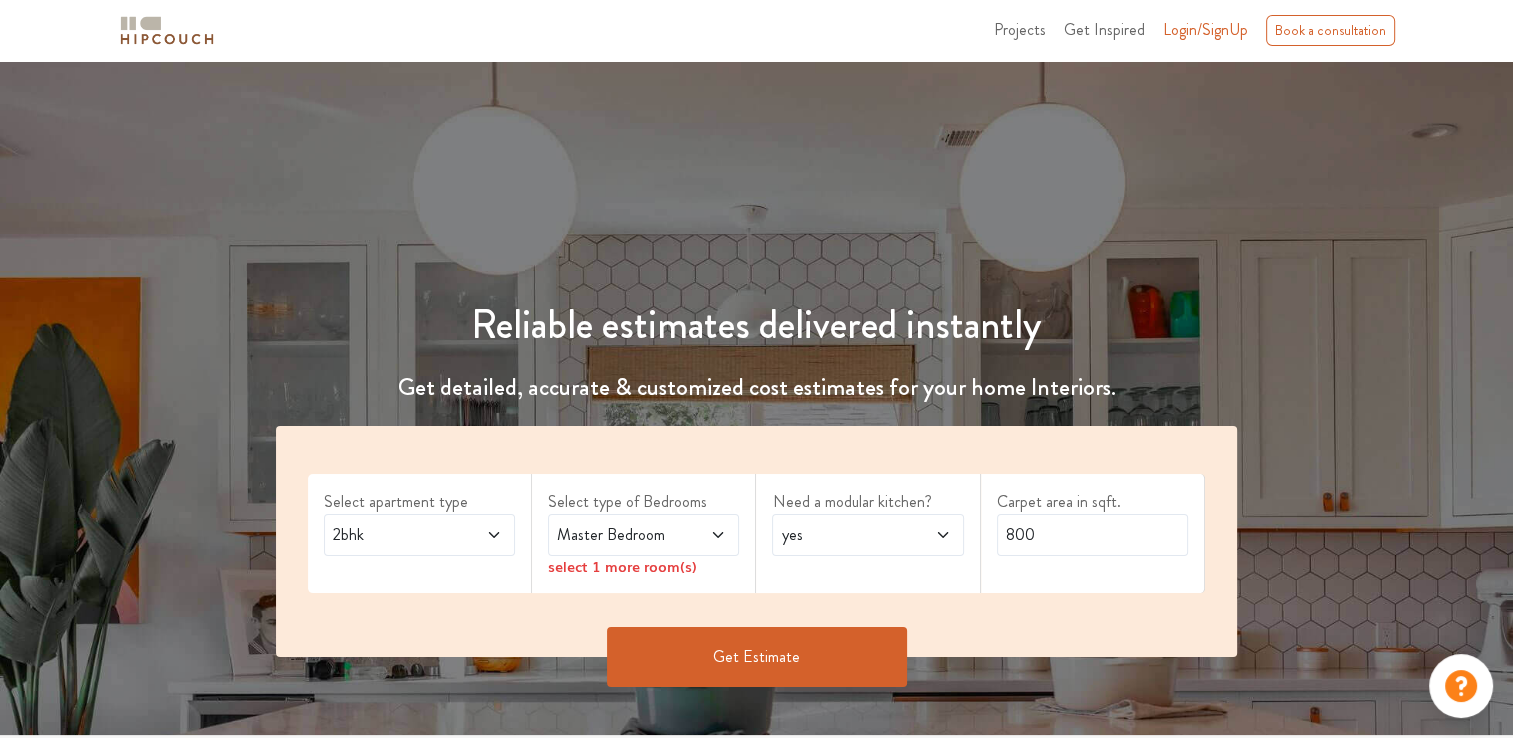 click on "yes" at bounding box center [842, 535] 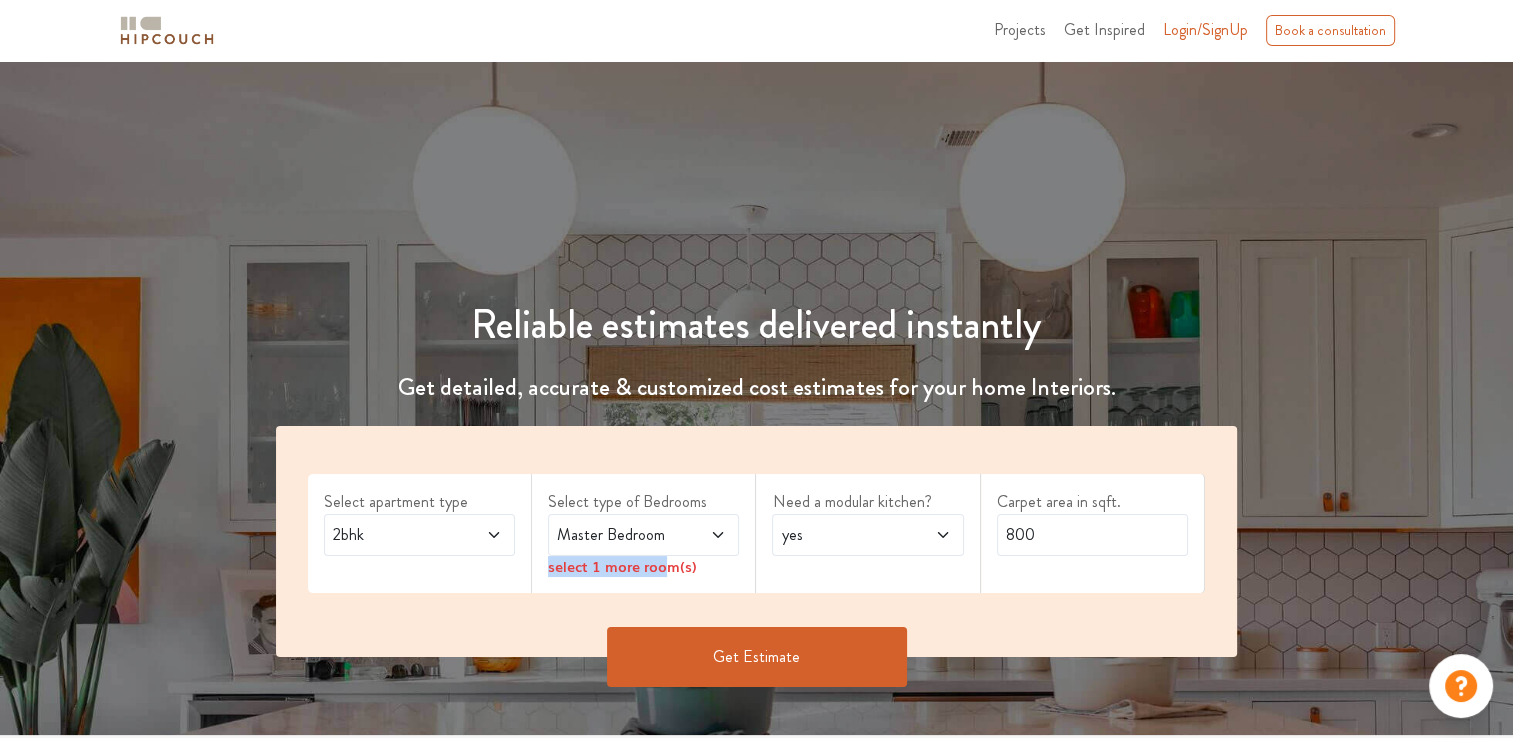 drag, startPoint x: 665, startPoint y: 572, endPoint x: 720, endPoint y: 538, distance: 64.66065 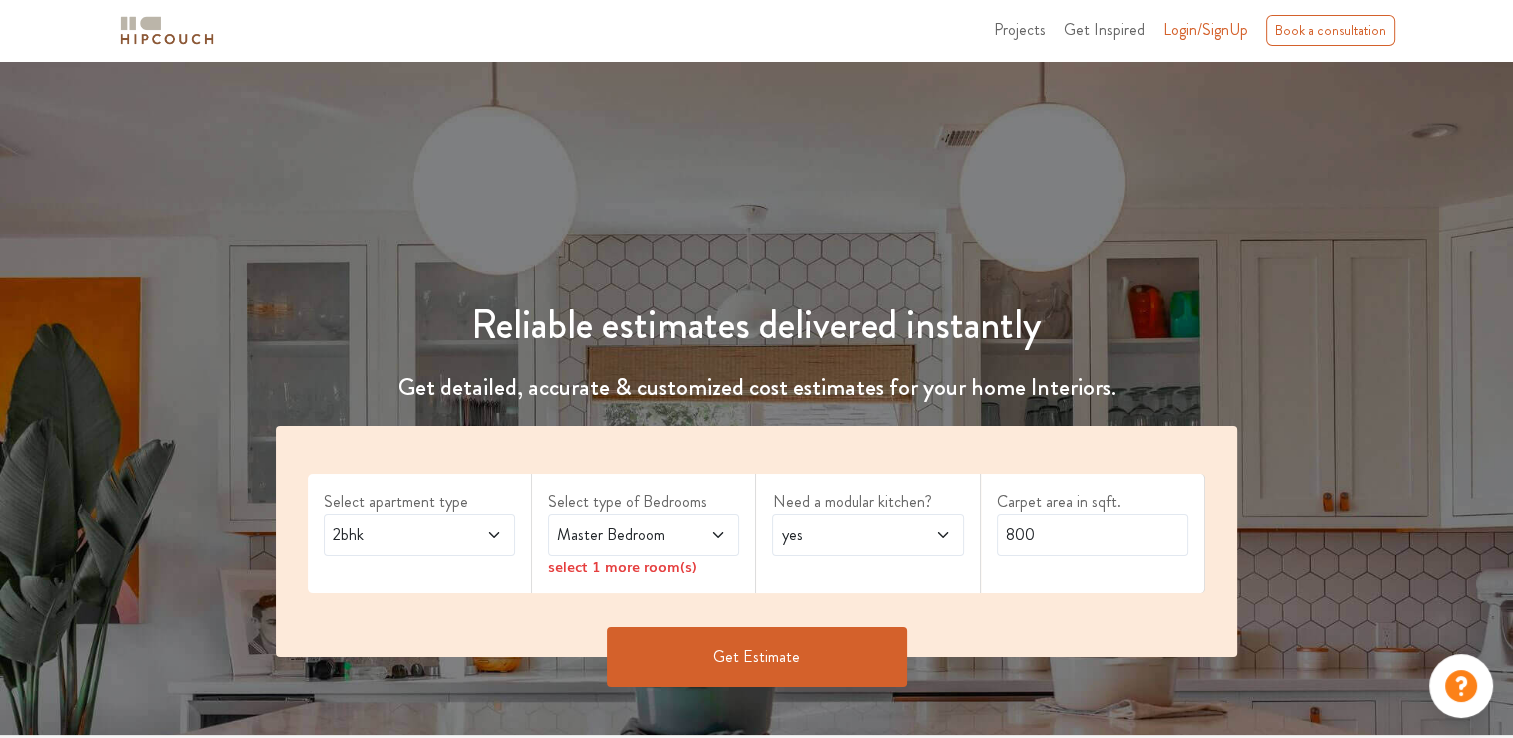 click 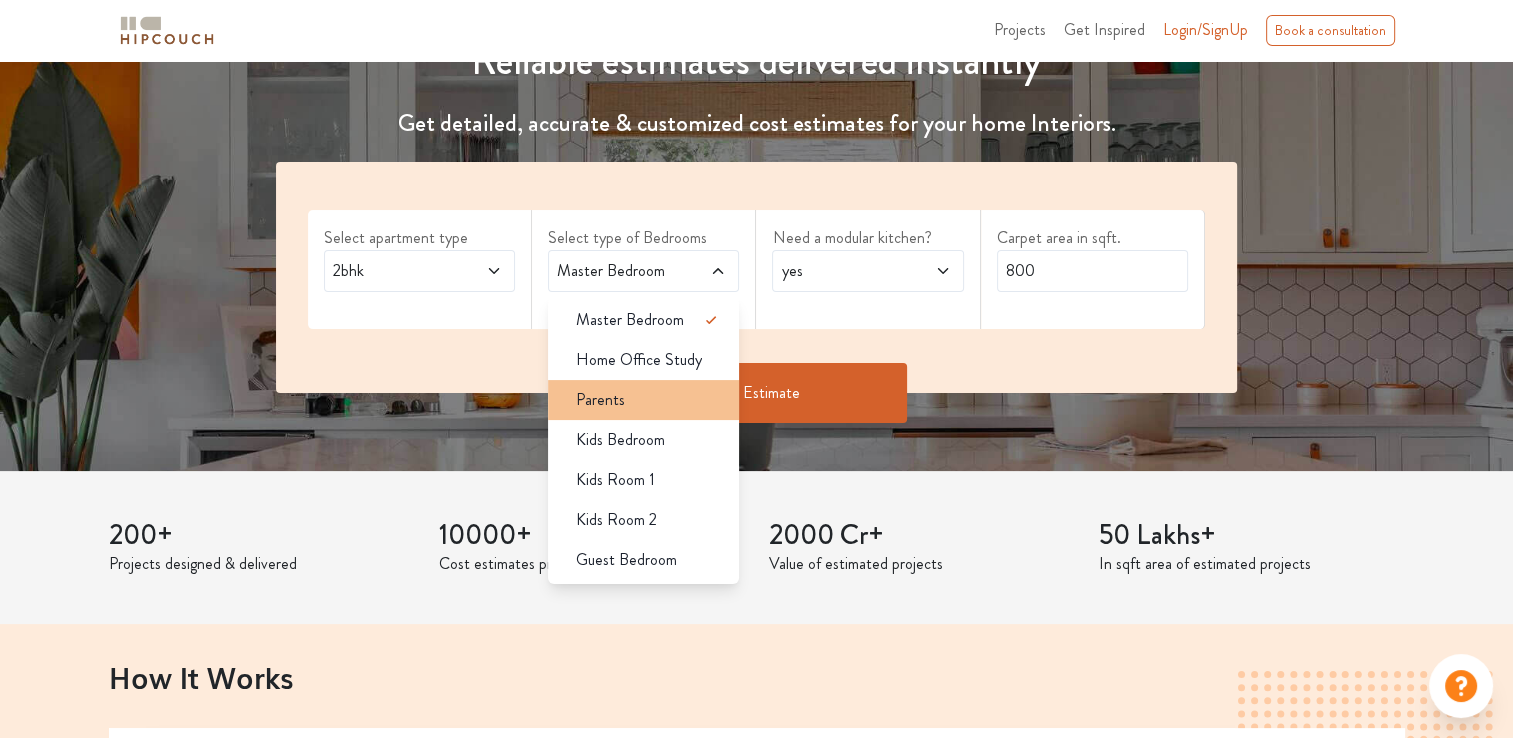scroll, scrollTop: 267, scrollLeft: 0, axis: vertical 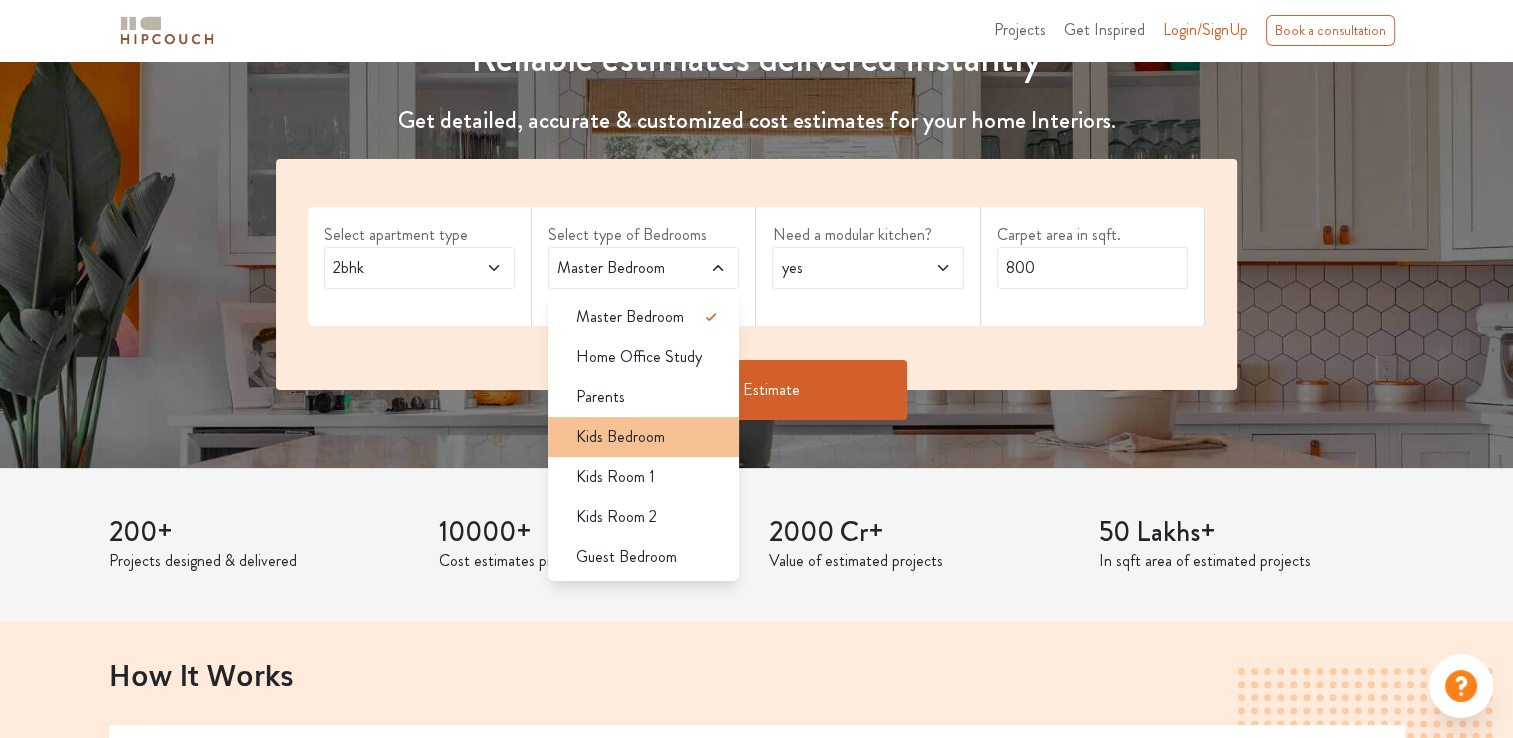click on "Kids Bedroom" at bounding box center [649, 437] 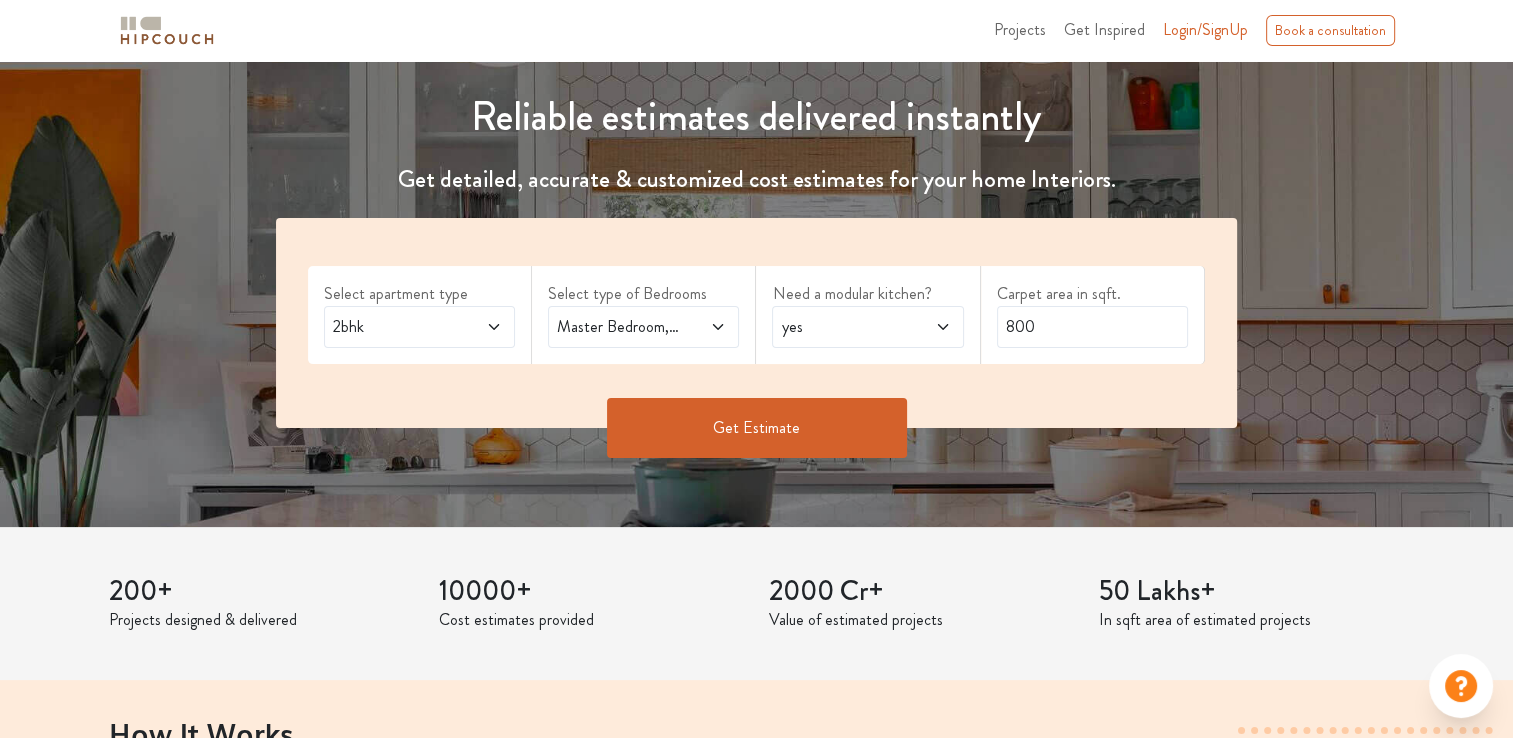 scroll, scrollTop: 203, scrollLeft: 0, axis: vertical 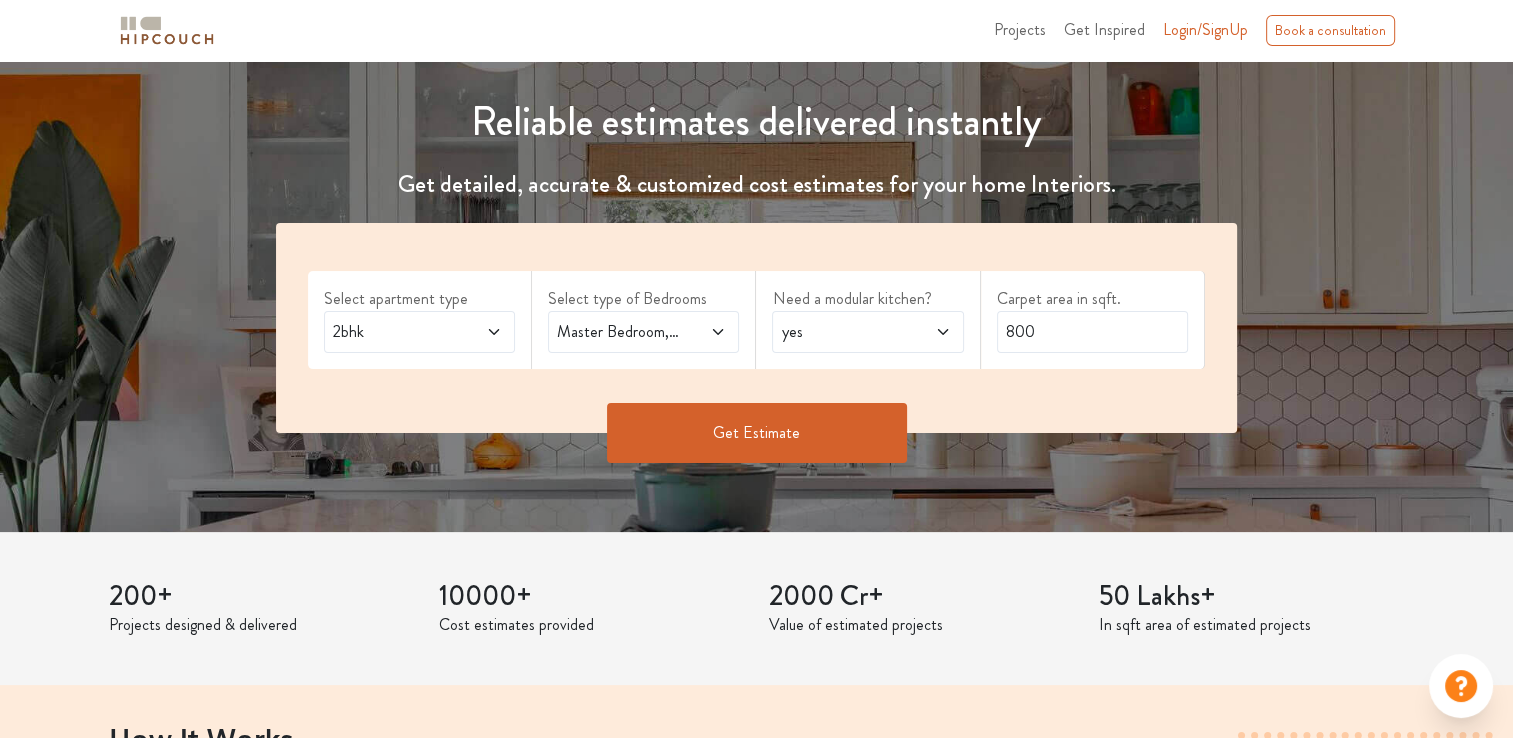 click on "Get Estimate" at bounding box center [757, 433] 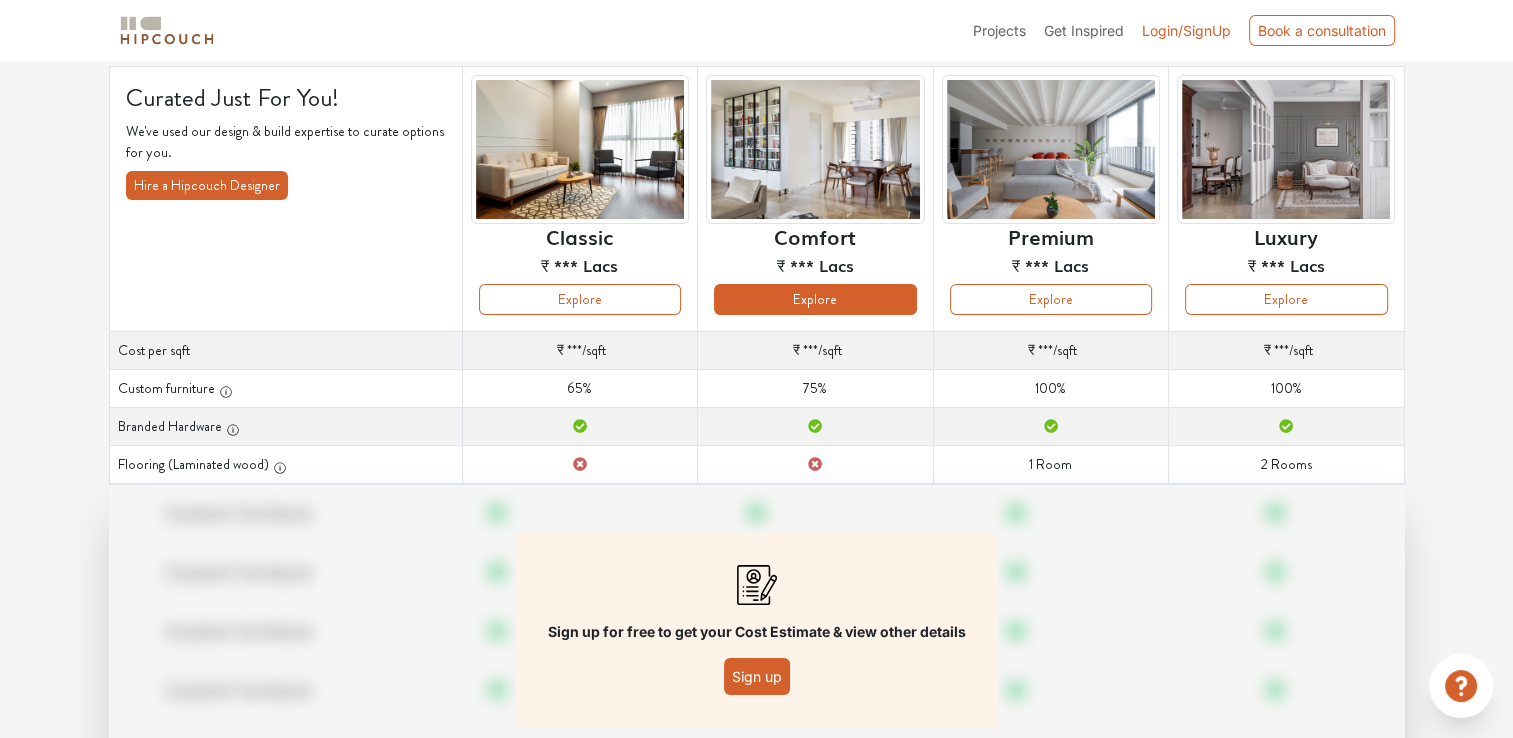 scroll, scrollTop: 124, scrollLeft: 0, axis: vertical 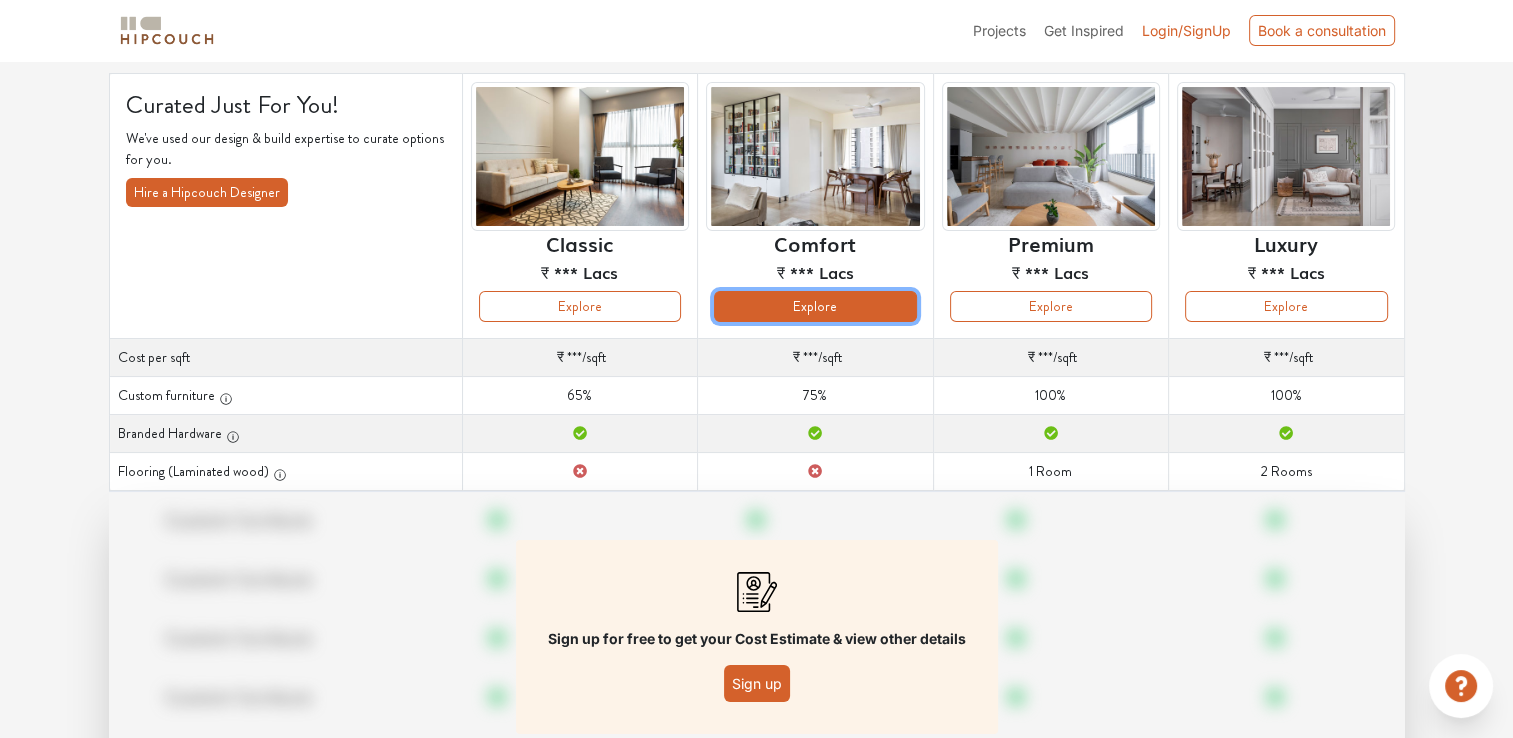 click on "Explore" at bounding box center [815, 306] 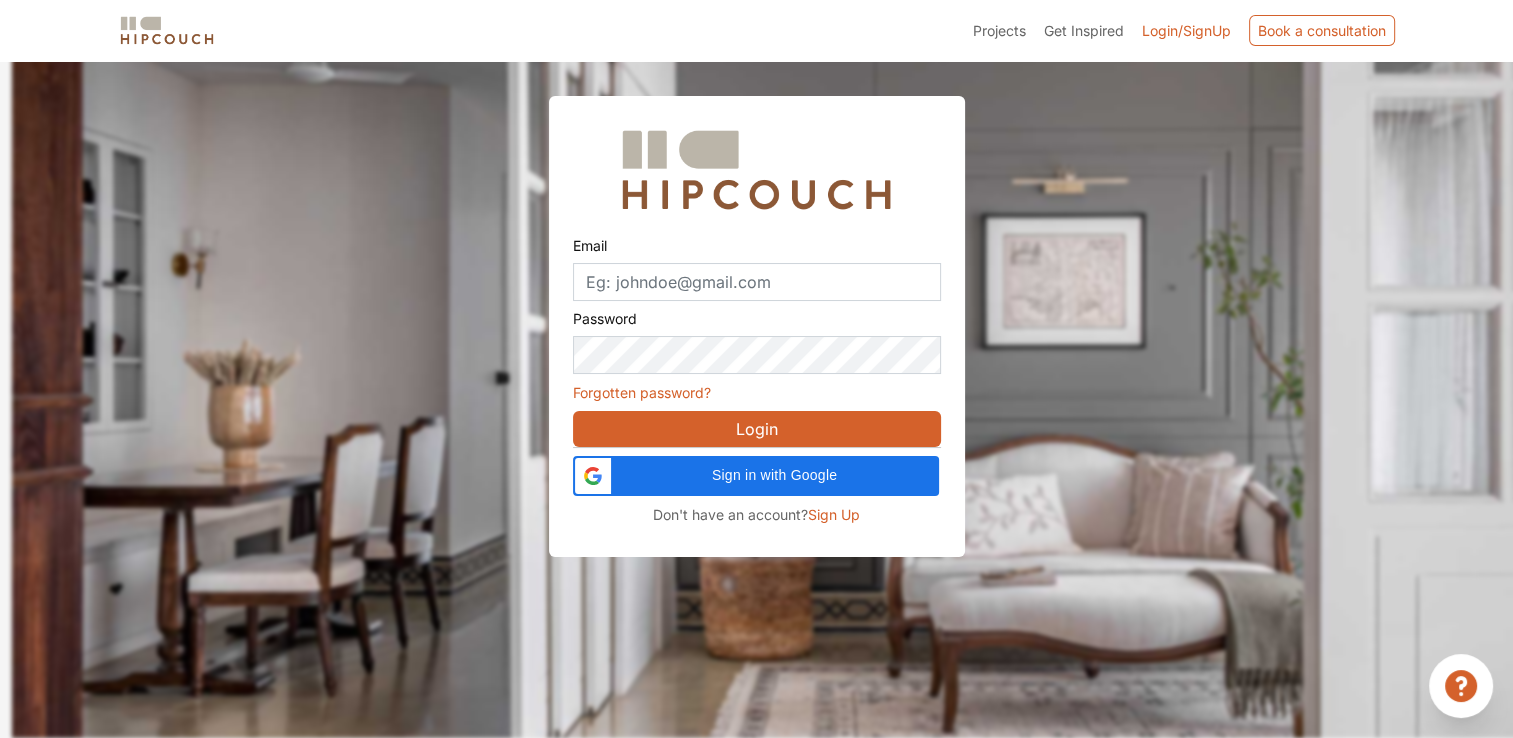 scroll, scrollTop: 60, scrollLeft: 0, axis: vertical 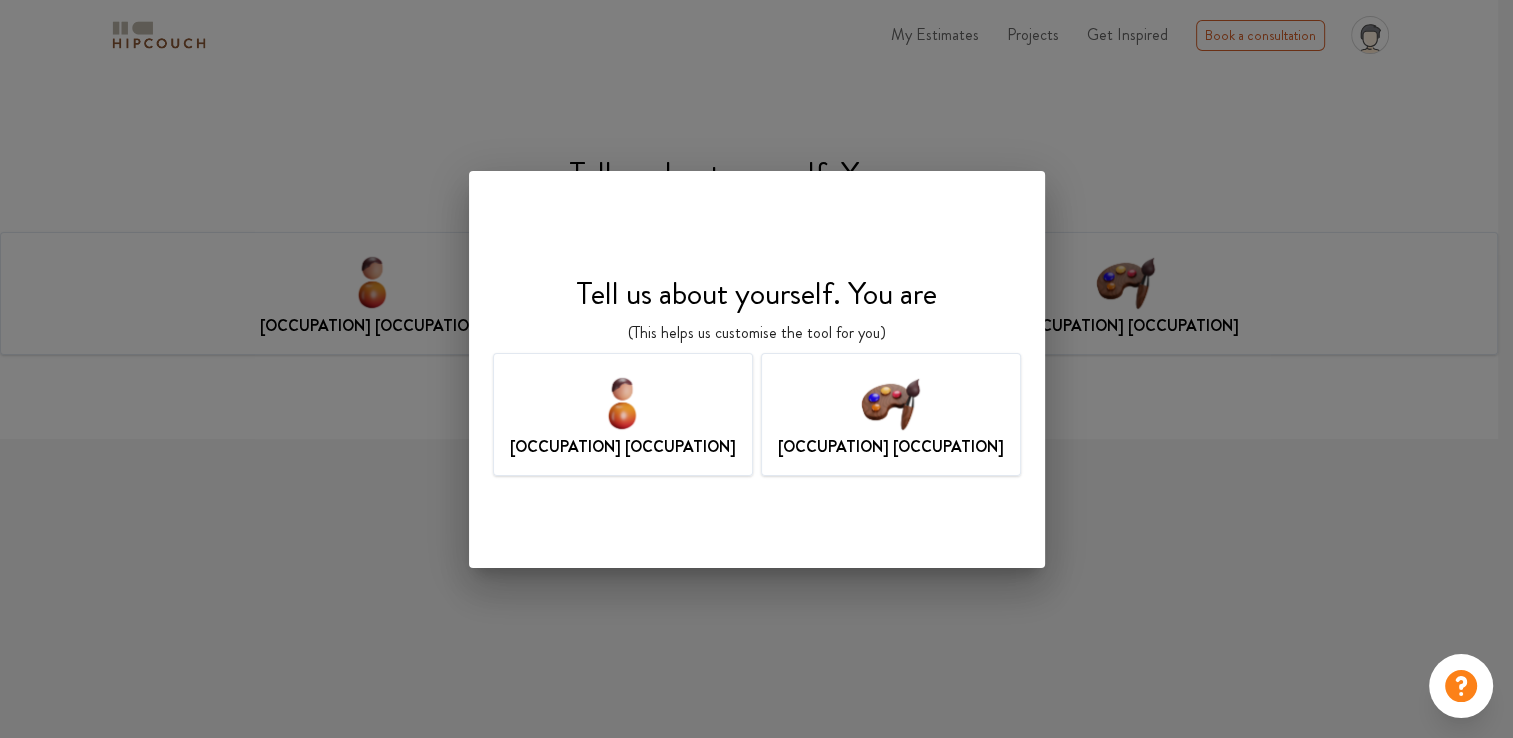 click on "Design Professional" at bounding box center [891, 447] 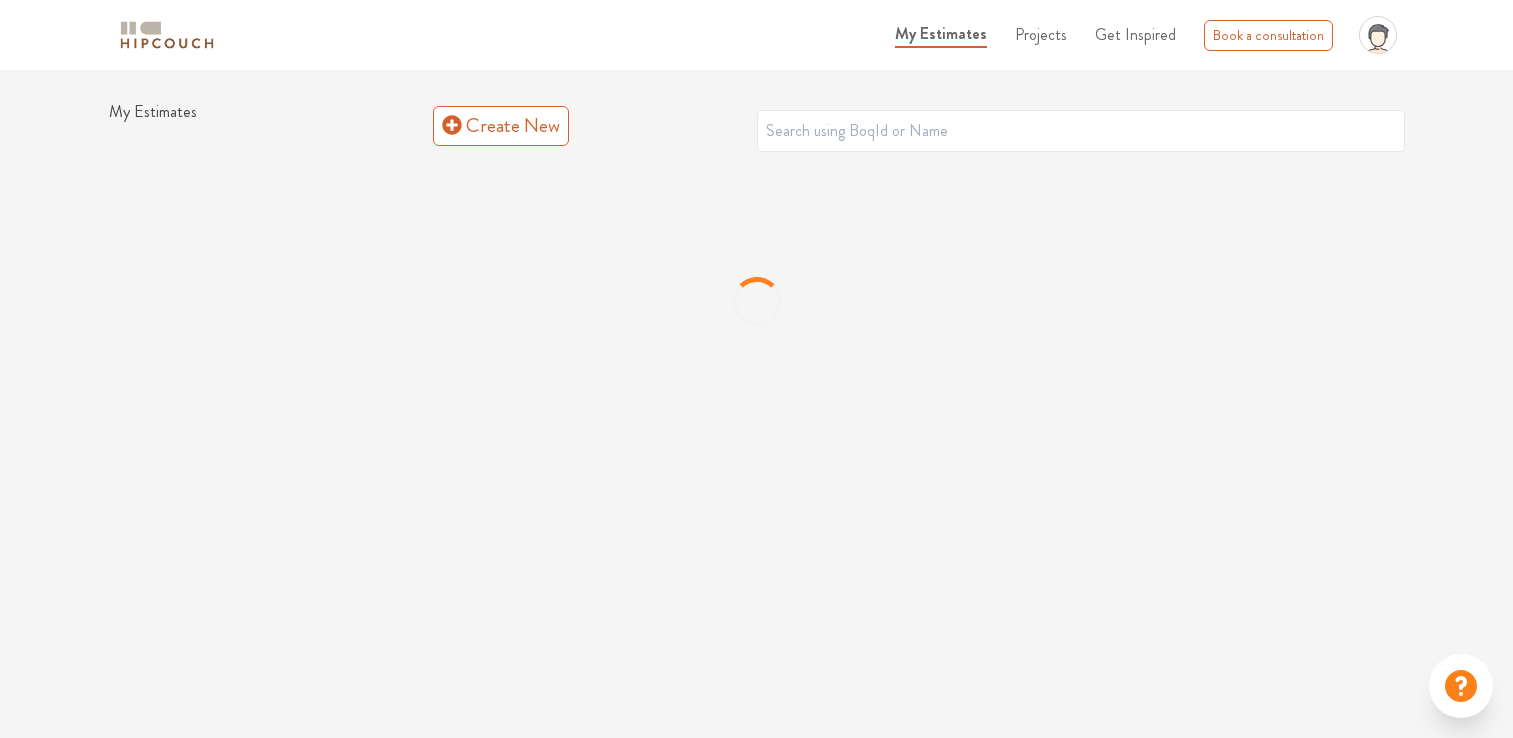 scroll, scrollTop: 0, scrollLeft: 0, axis: both 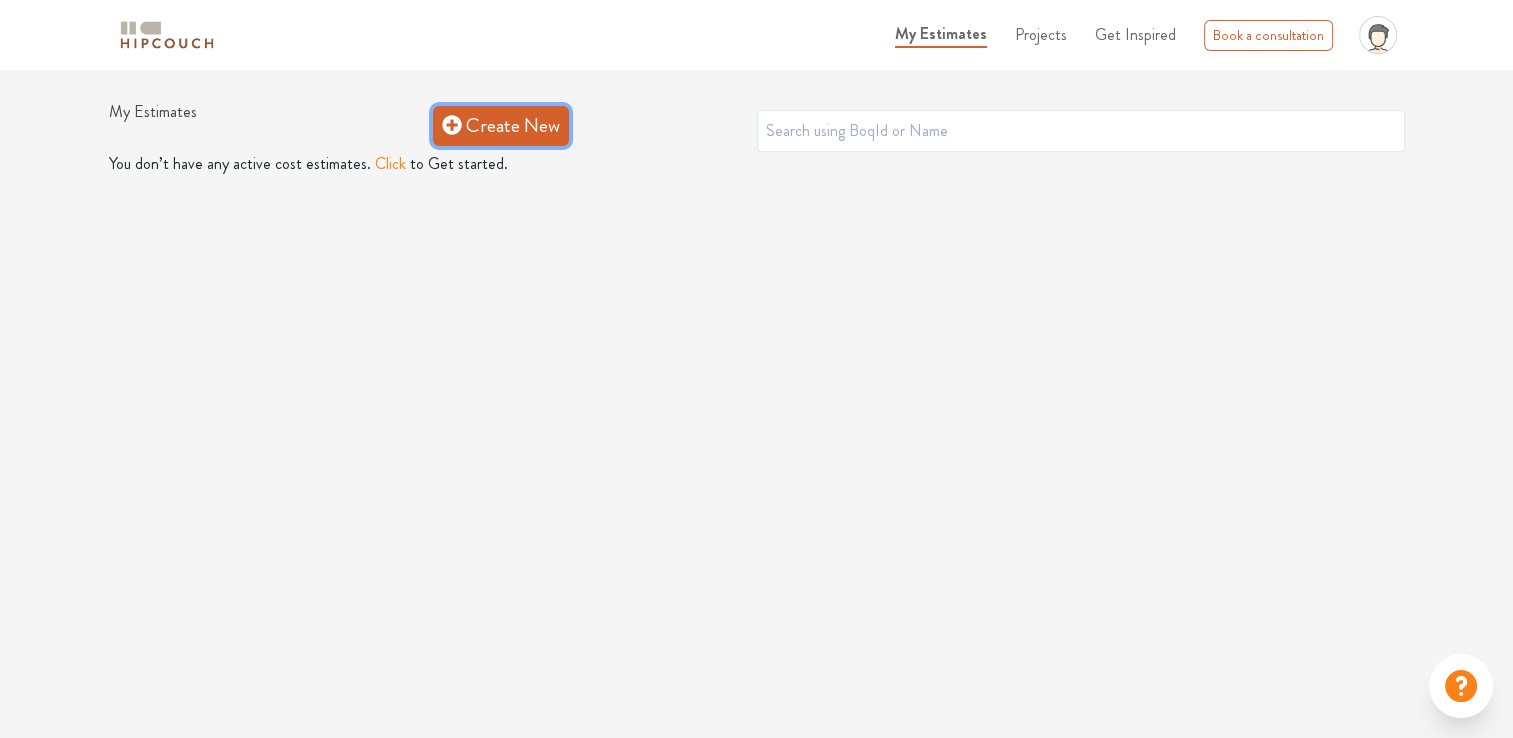 click on "Create New" at bounding box center [501, 126] 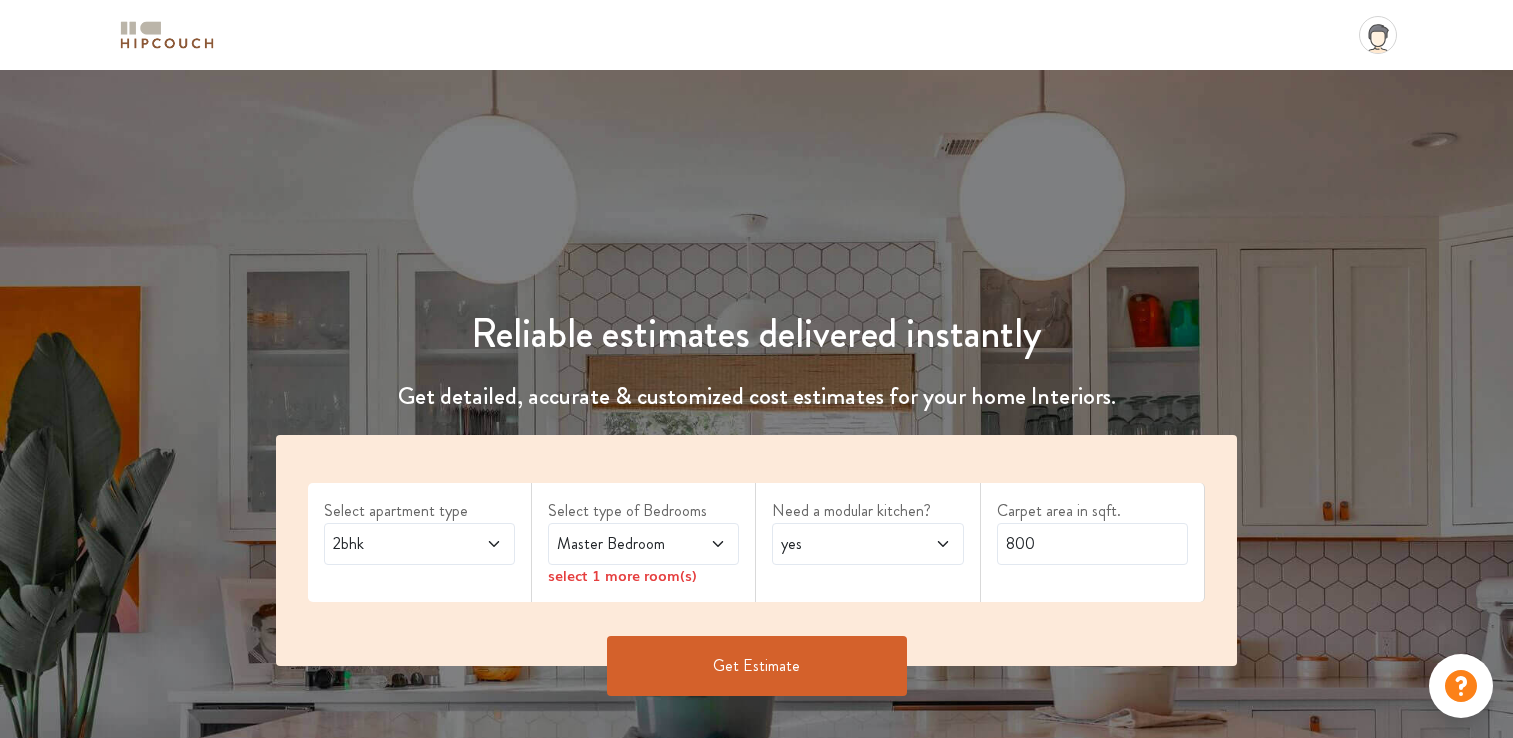 scroll, scrollTop: 0, scrollLeft: 0, axis: both 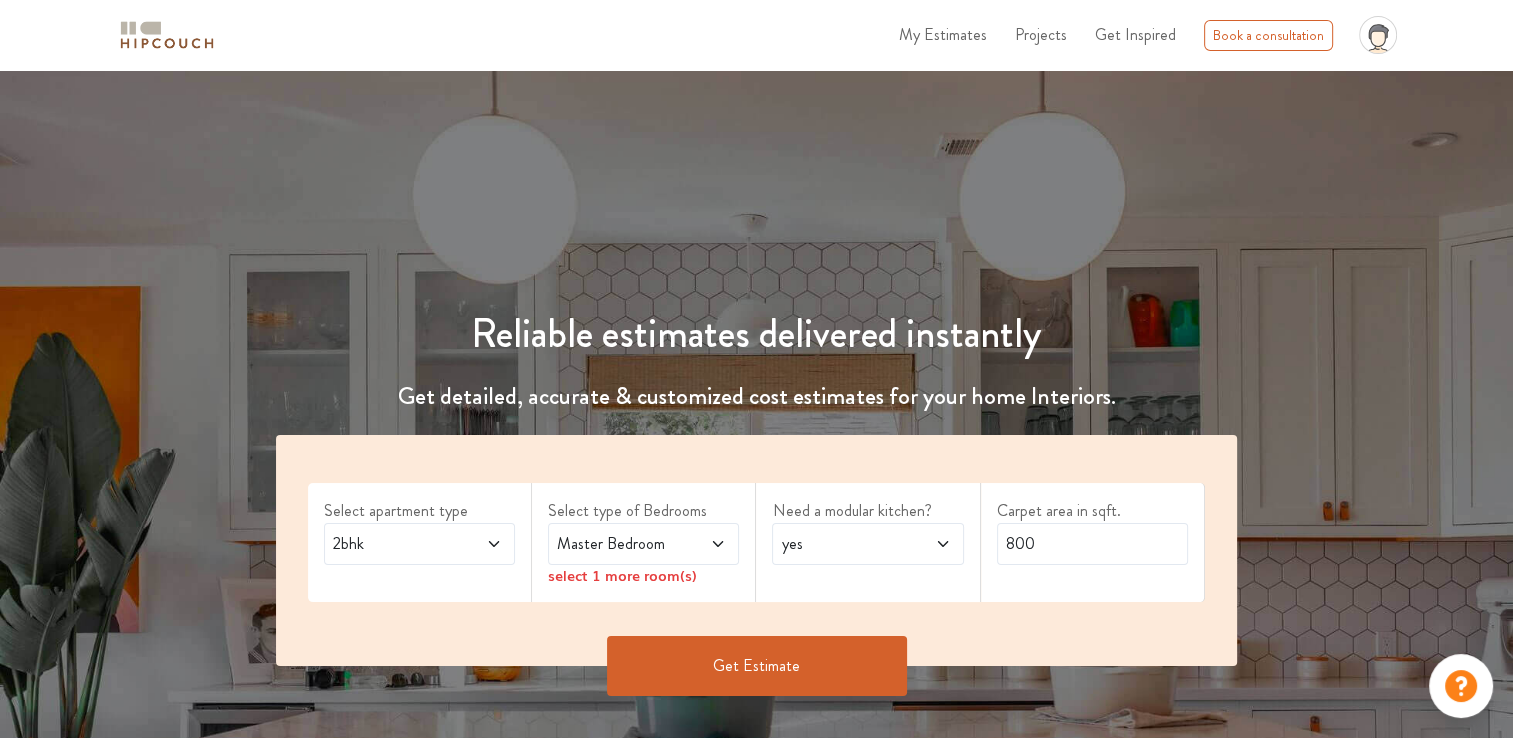 click at bounding box center [704, 544] 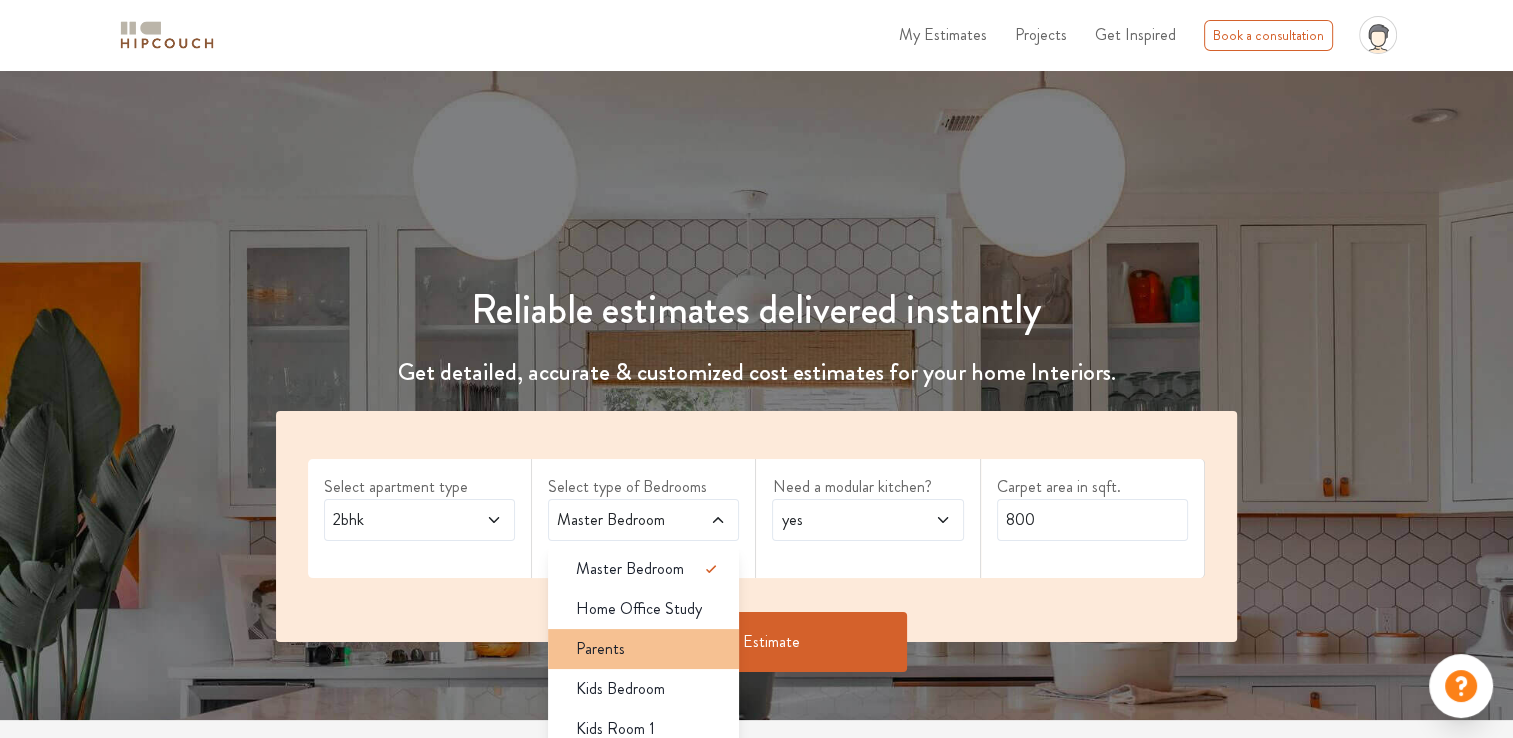 scroll, scrollTop: 28, scrollLeft: 0, axis: vertical 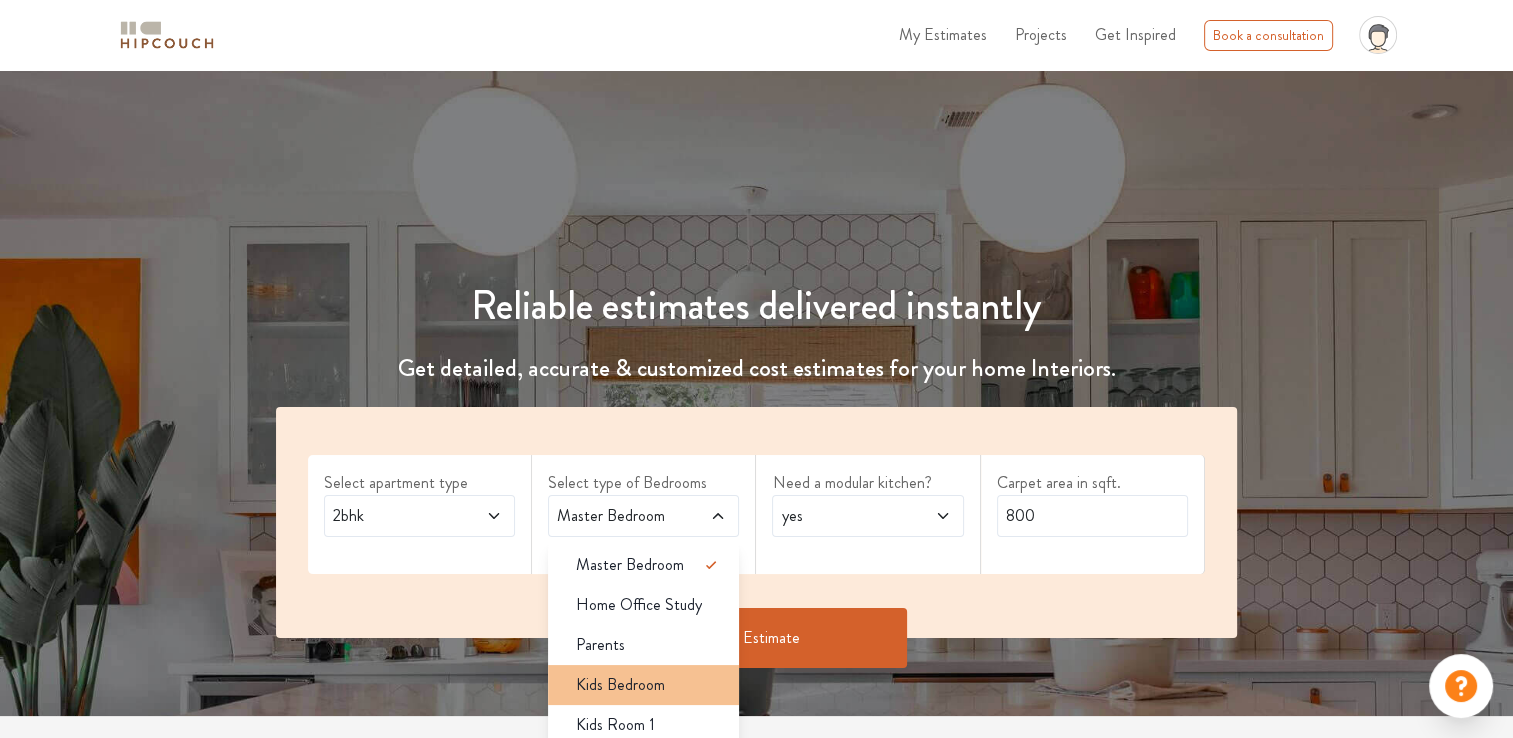 click on "Kids Bedroom" at bounding box center (649, 685) 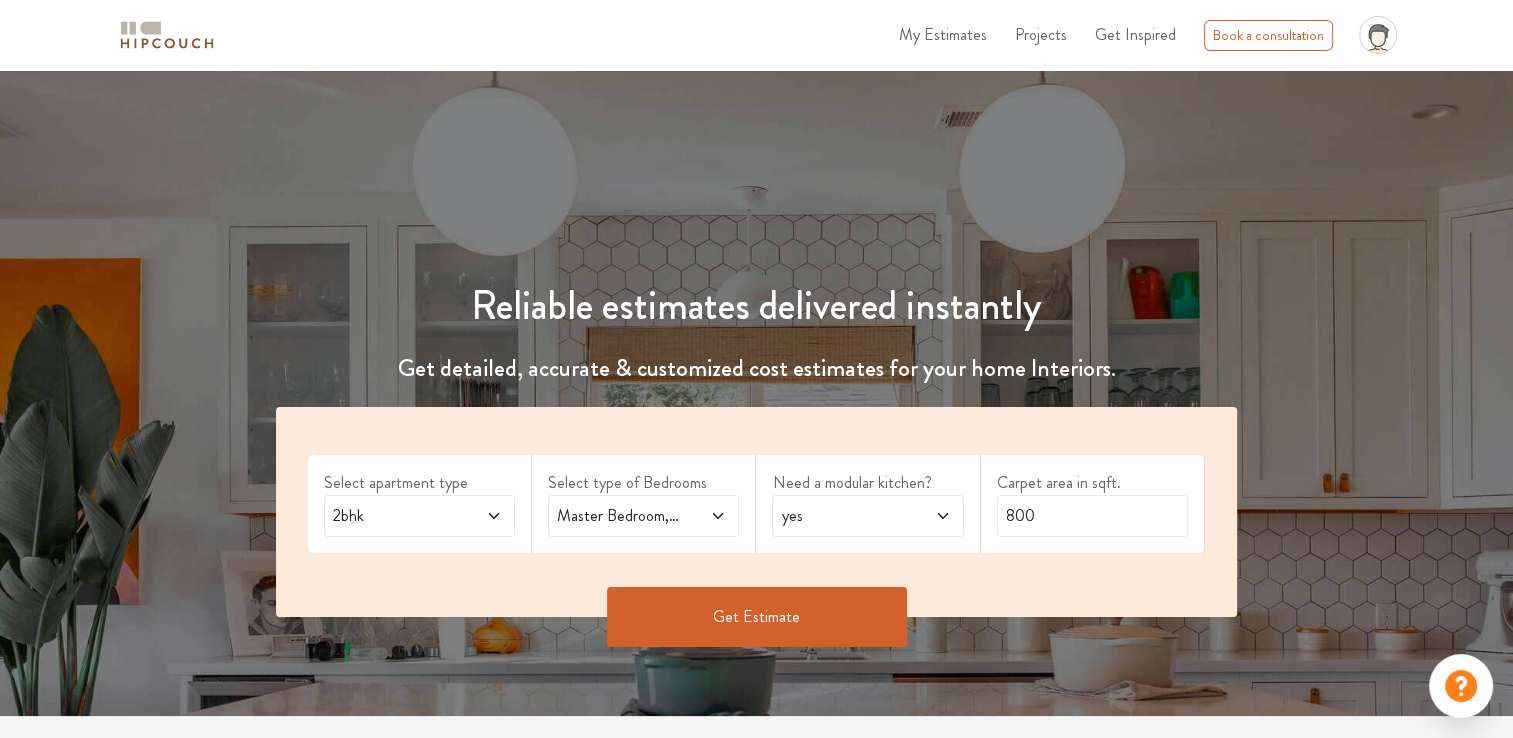click on "Get Estimate" at bounding box center (757, 617) 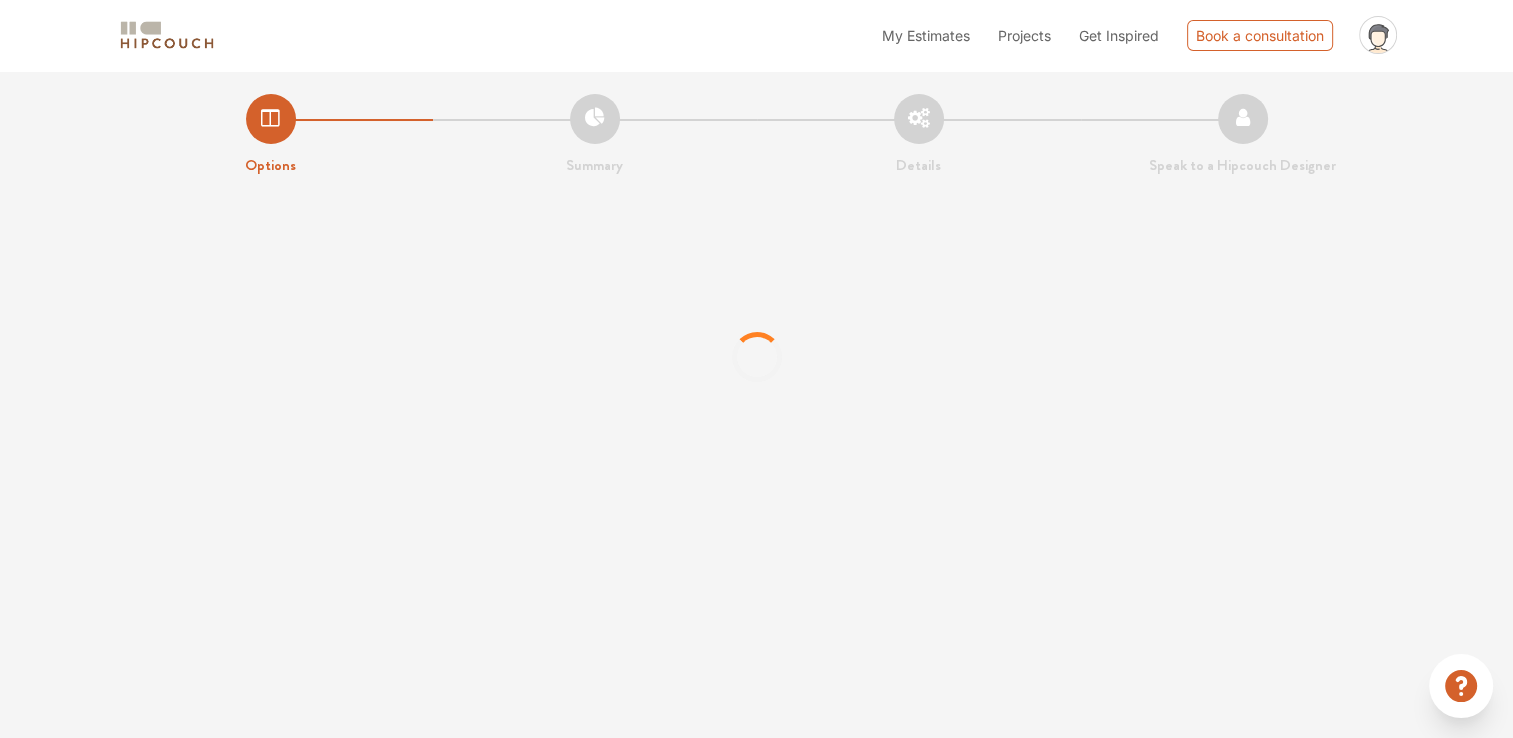scroll, scrollTop: 0, scrollLeft: 0, axis: both 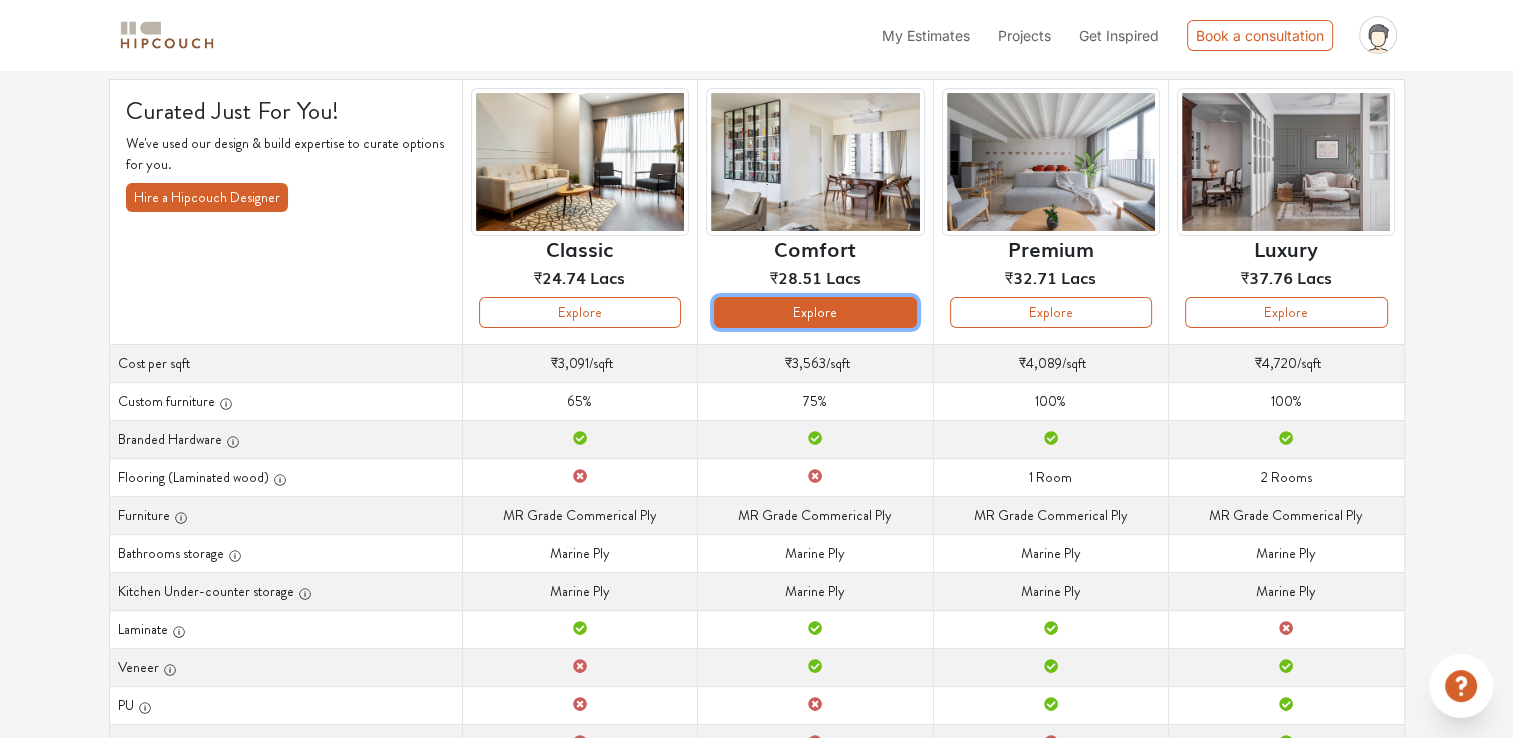 click on "Explore" at bounding box center (815, 312) 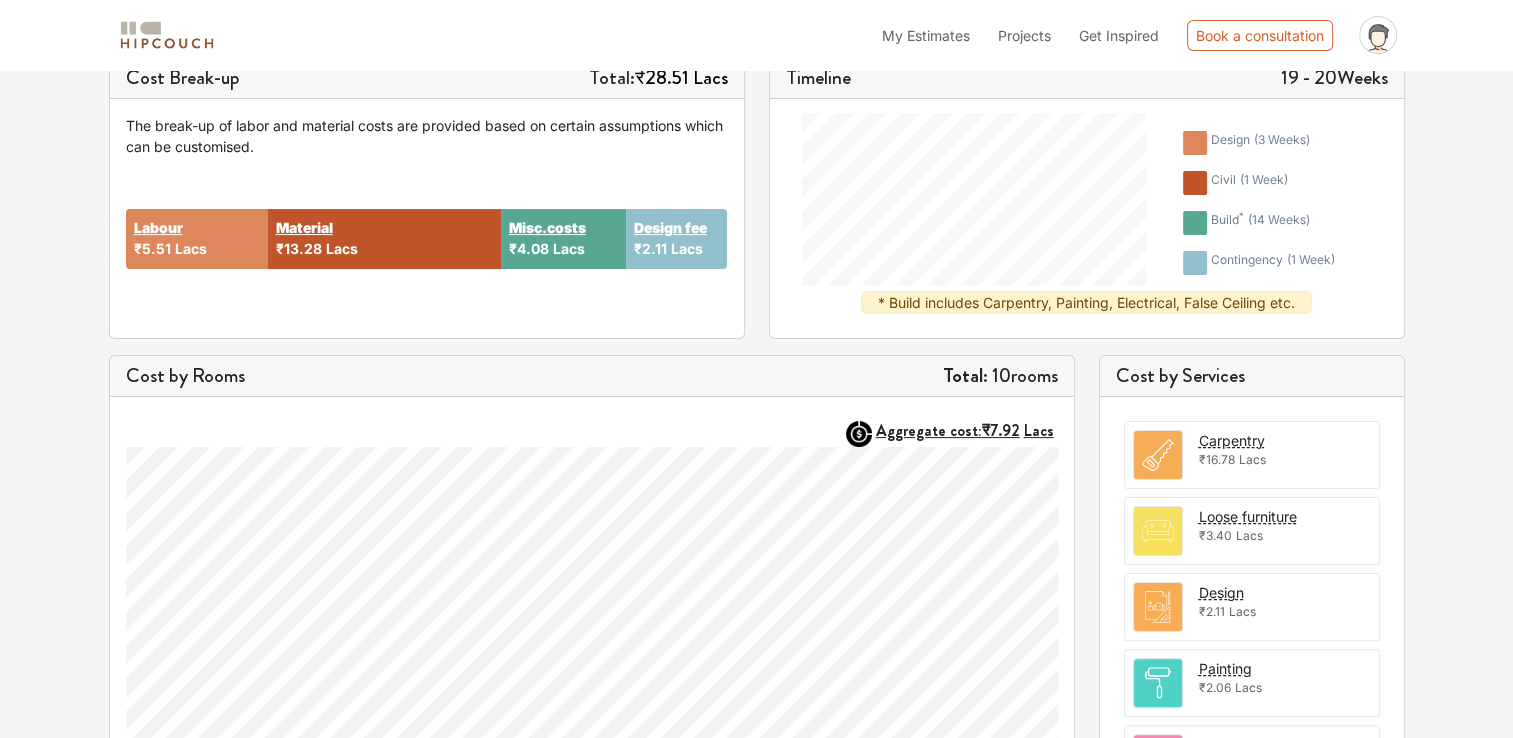 scroll, scrollTop: 308, scrollLeft: 0, axis: vertical 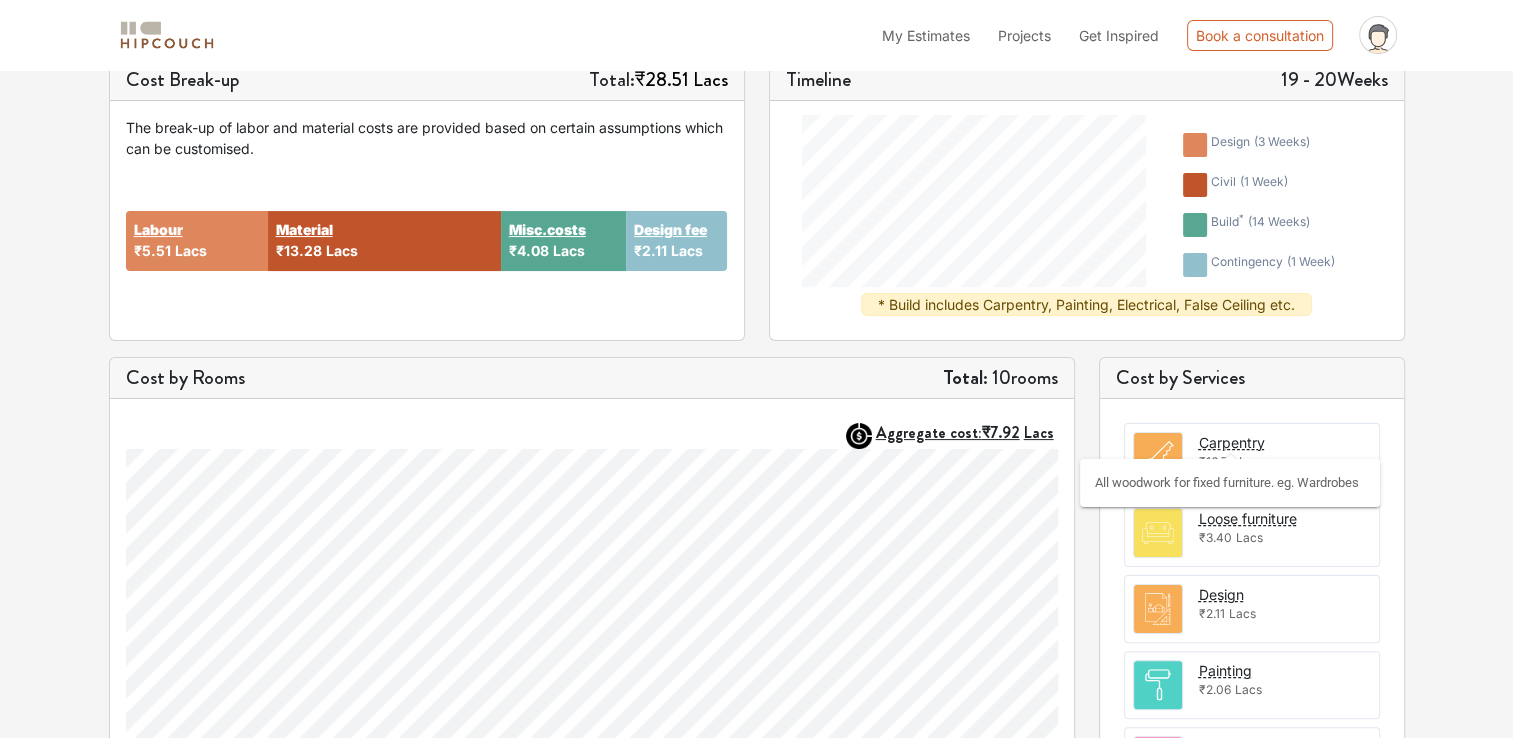 click on "Carpentry" at bounding box center (1232, 442) 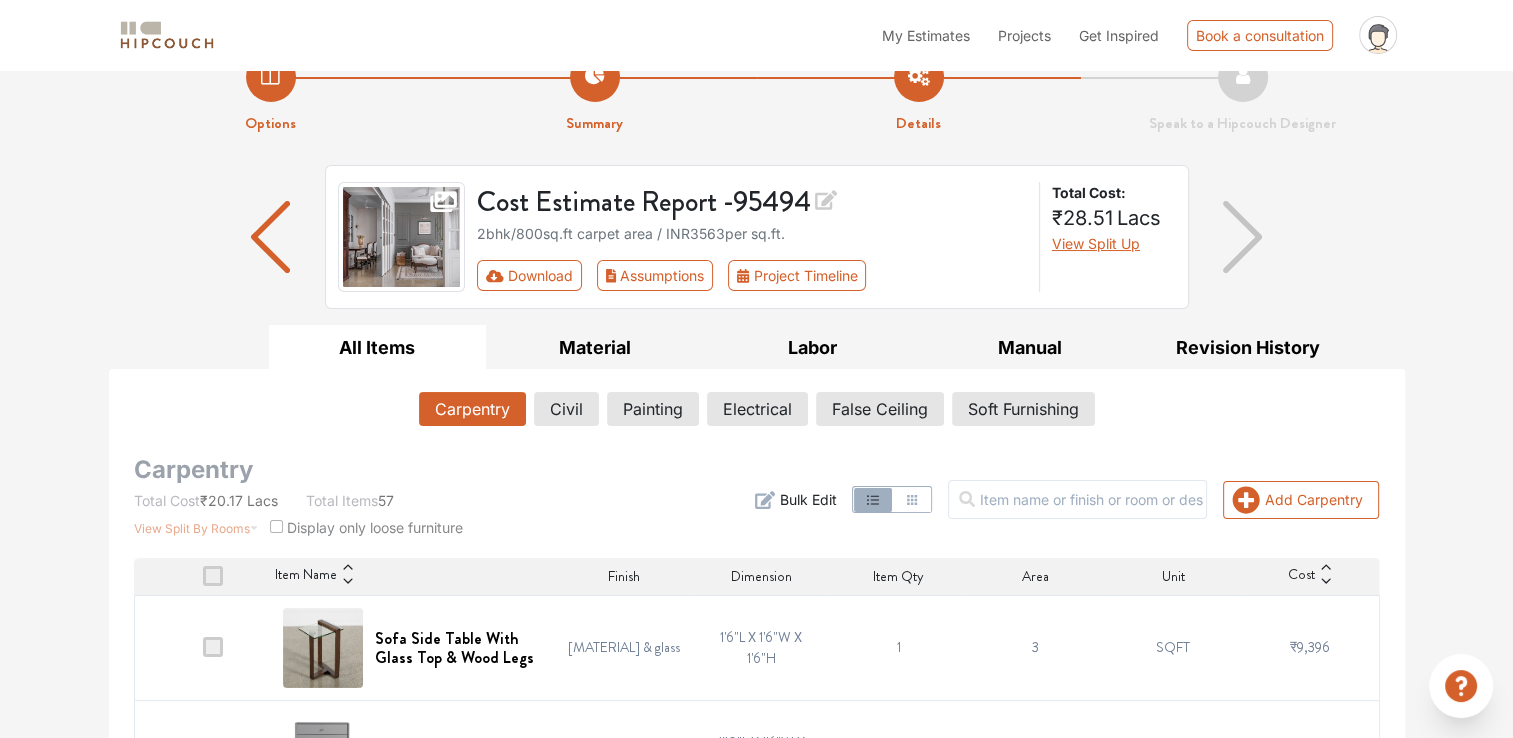 scroll, scrollTop: 0, scrollLeft: 0, axis: both 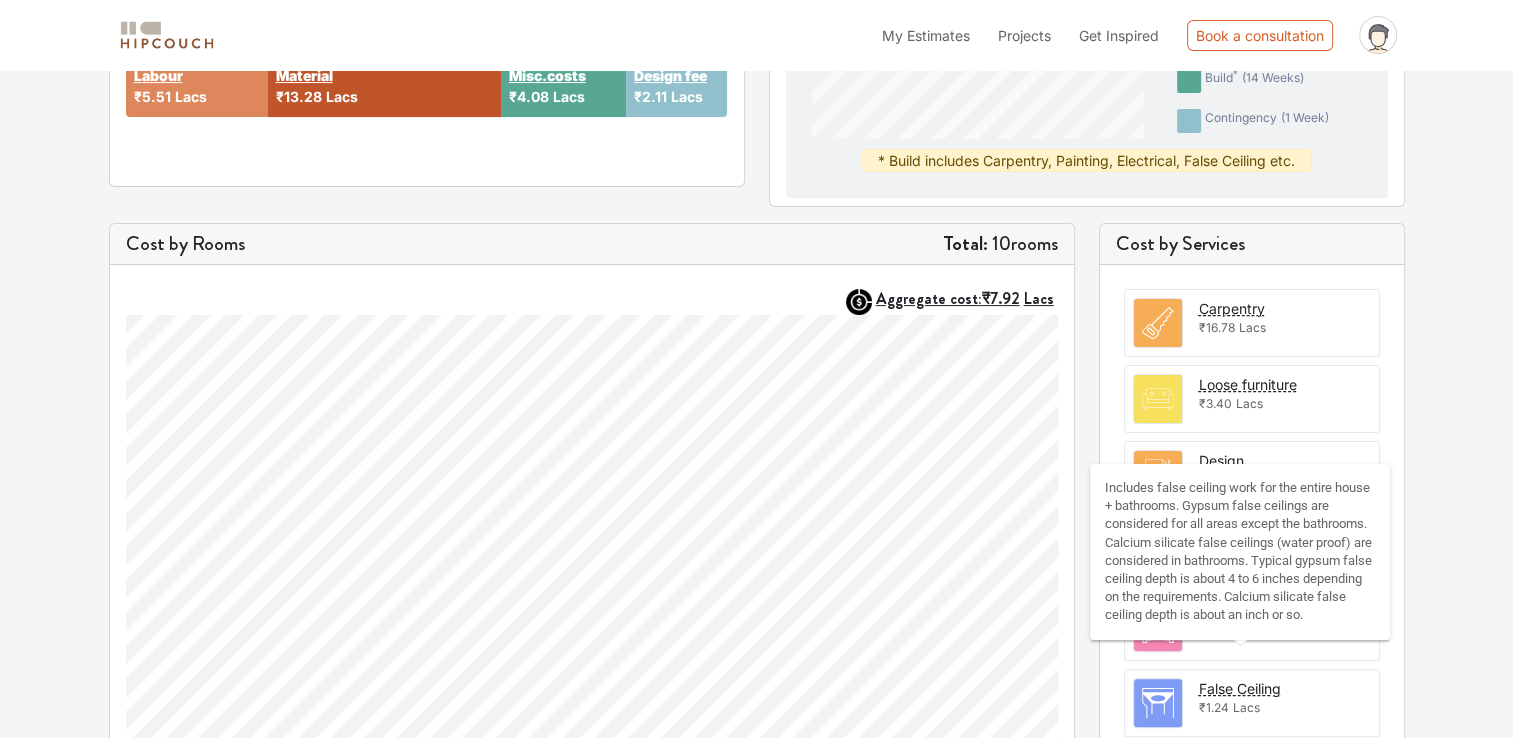 click on "False Ceiling" at bounding box center [1240, 688] 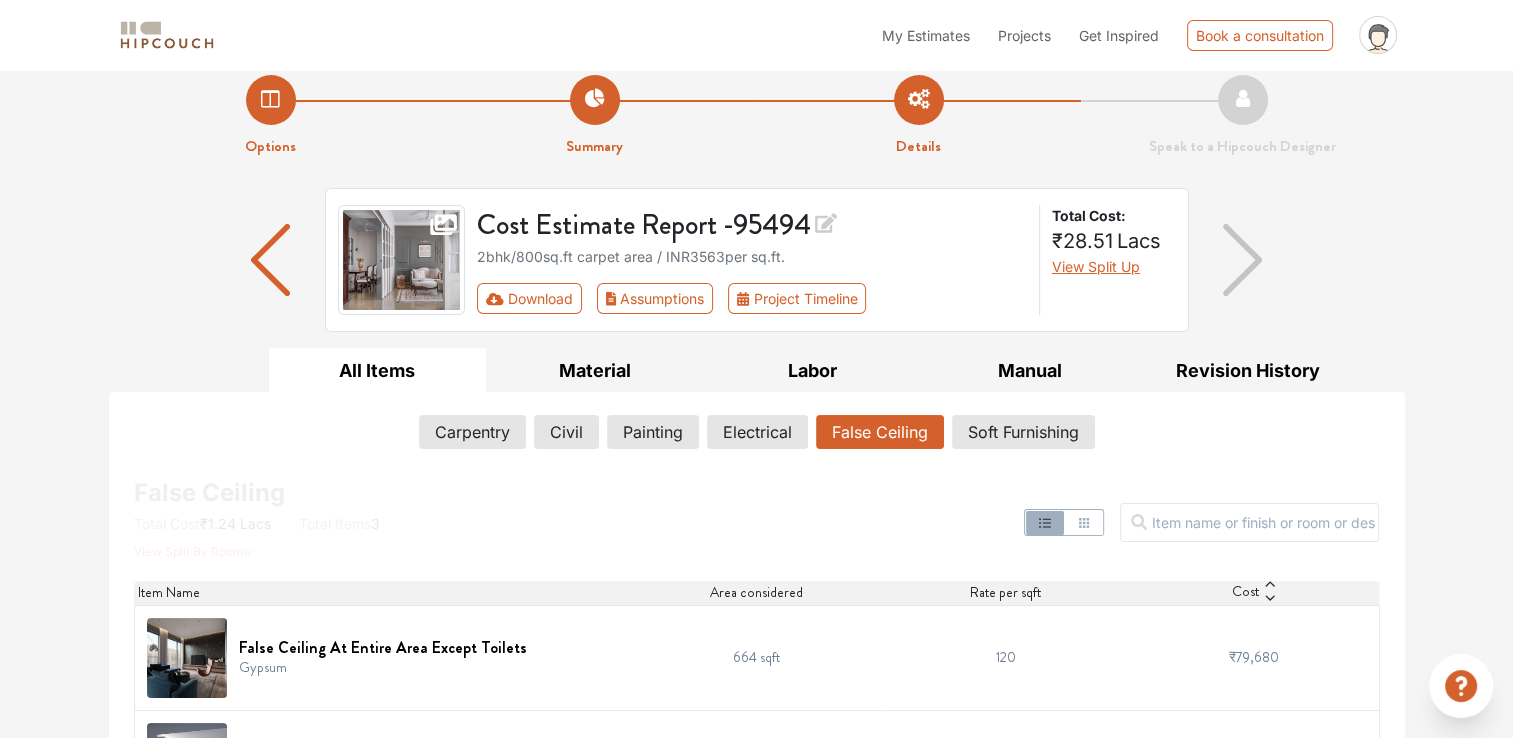 scroll, scrollTop: 215, scrollLeft: 0, axis: vertical 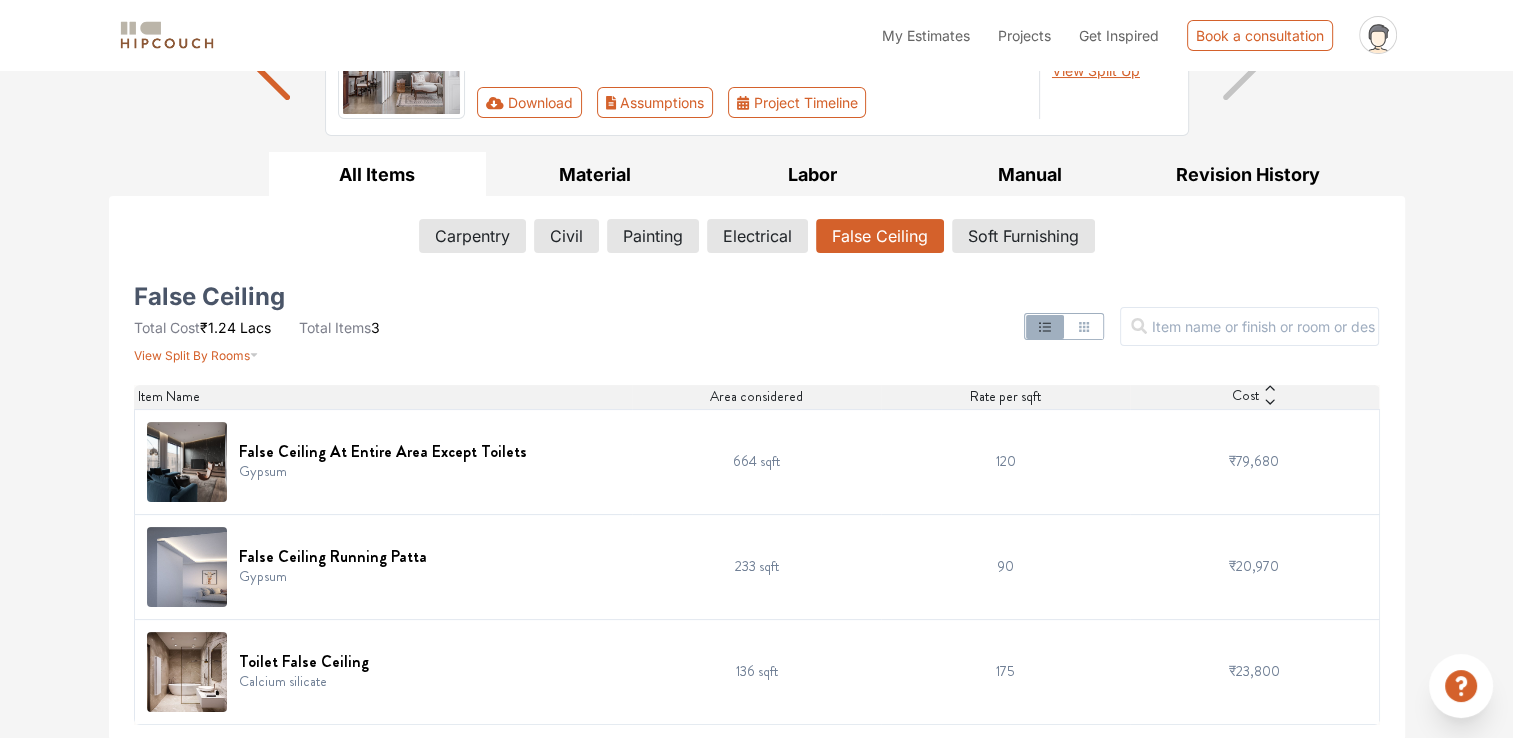 click on "False Ceiling Total Cost  ₹1.24 Lacs  Total Items  3 View Split By Rooms Item Name Area considered Rate per sqft Cost False Ceiling At Entire Area Except Toilets Gypsum 664 sqft 120 ₹79,680 False Ceiling Running Patta Gypsum 233 sqft 90 ₹20,970 Toilet False Ceiling Calcium silicate 136 sqft 175 ₹23,800" at bounding box center [757, 507] 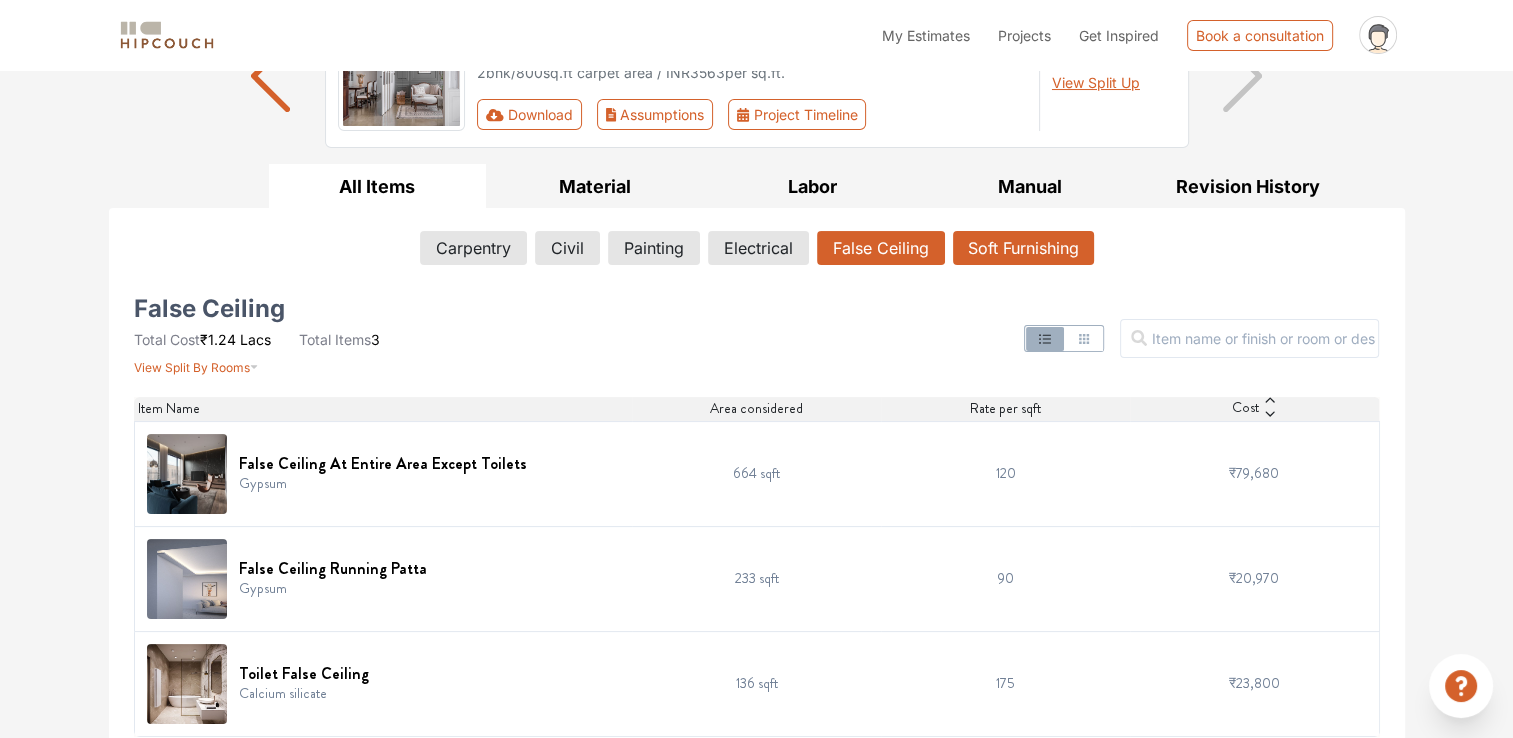 click on "Soft Furnishing" at bounding box center [1023, 248] 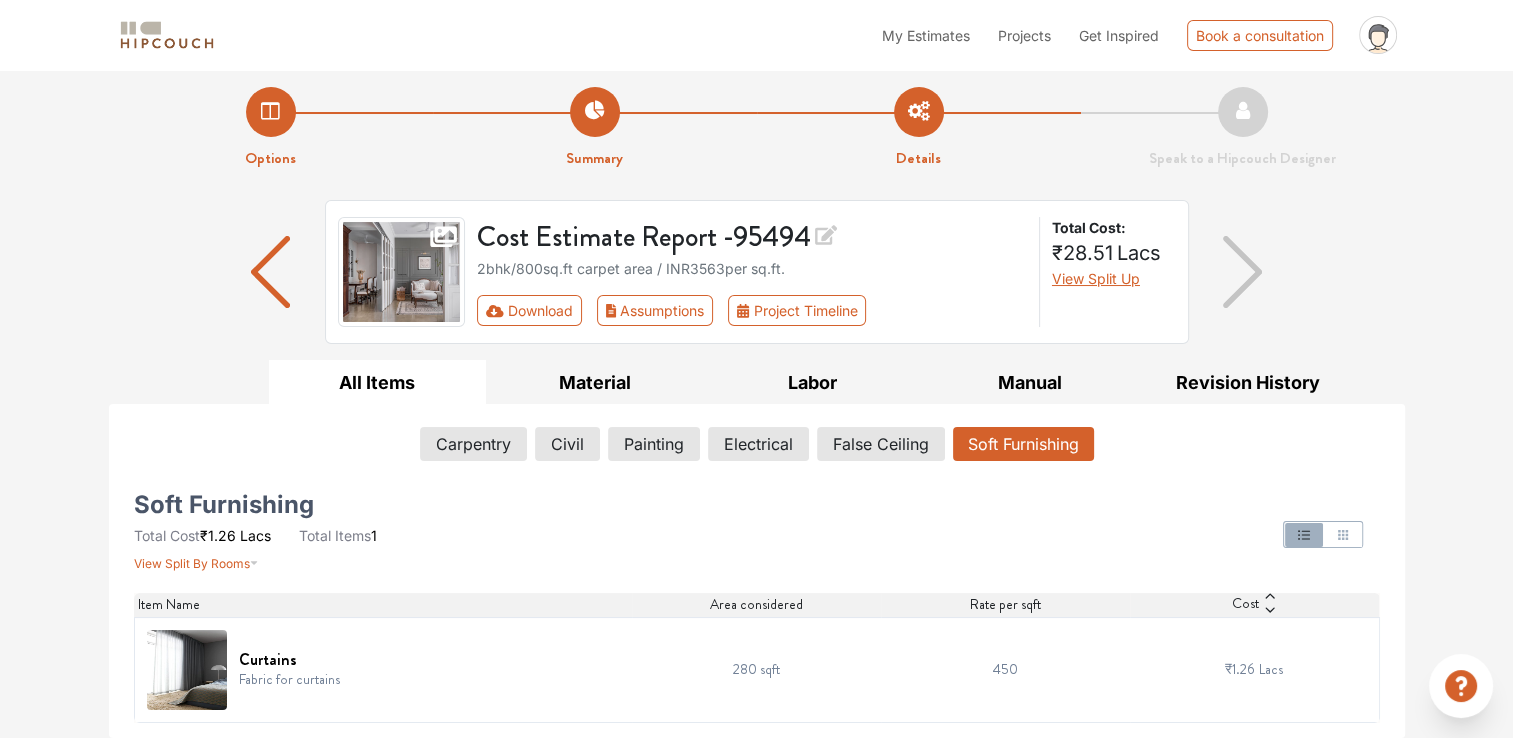 scroll, scrollTop: 5, scrollLeft: 0, axis: vertical 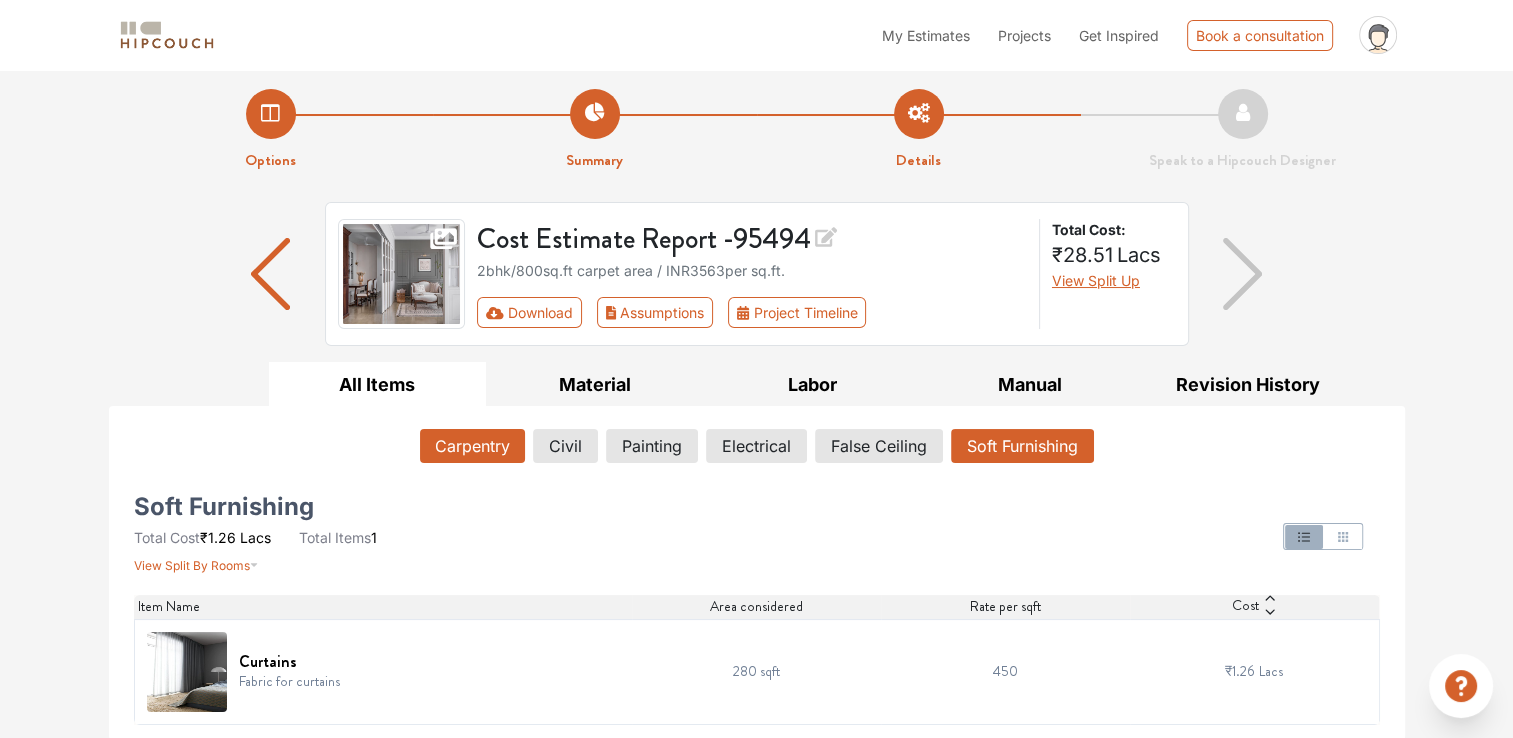 click on "Carpentry" at bounding box center (472, 446) 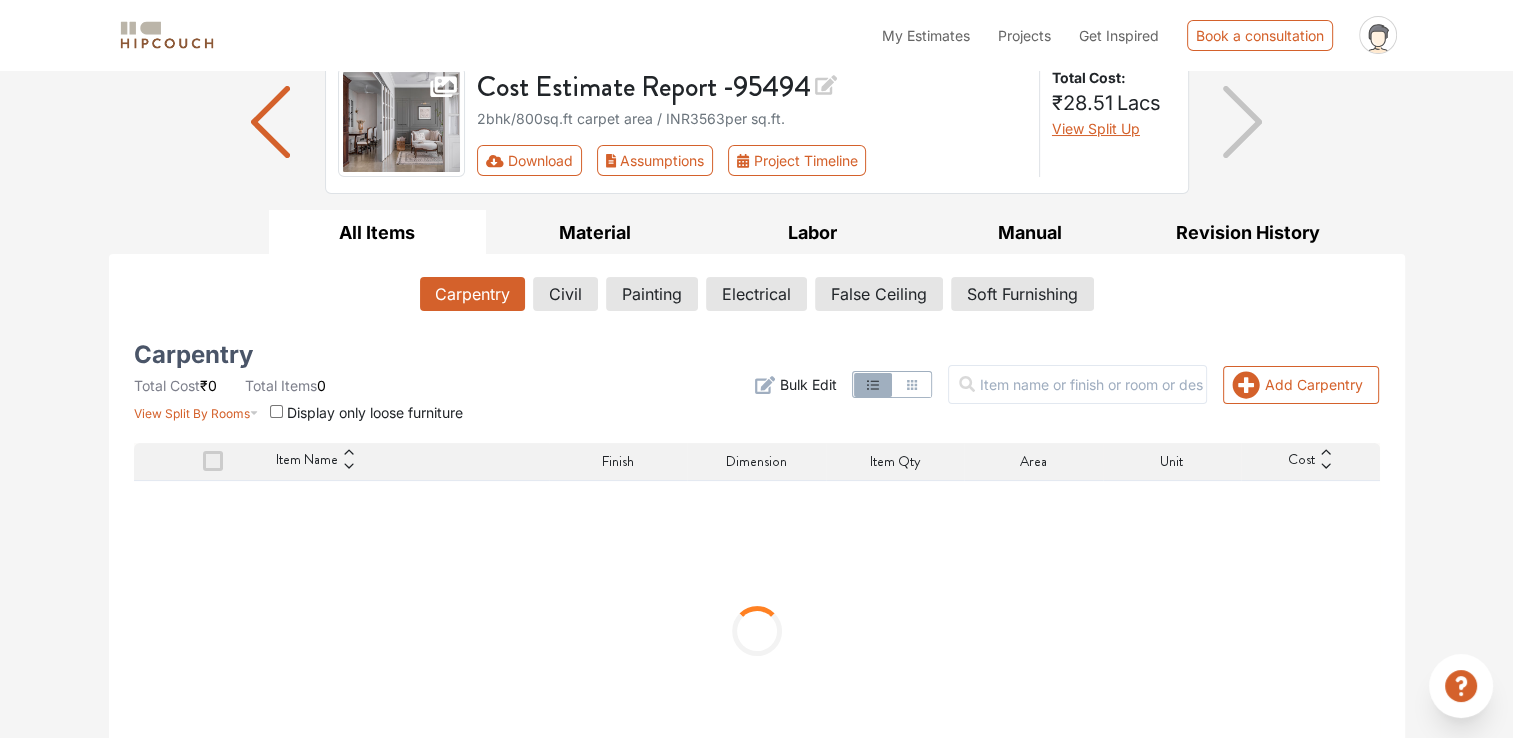 scroll, scrollTop: 213, scrollLeft: 0, axis: vertical 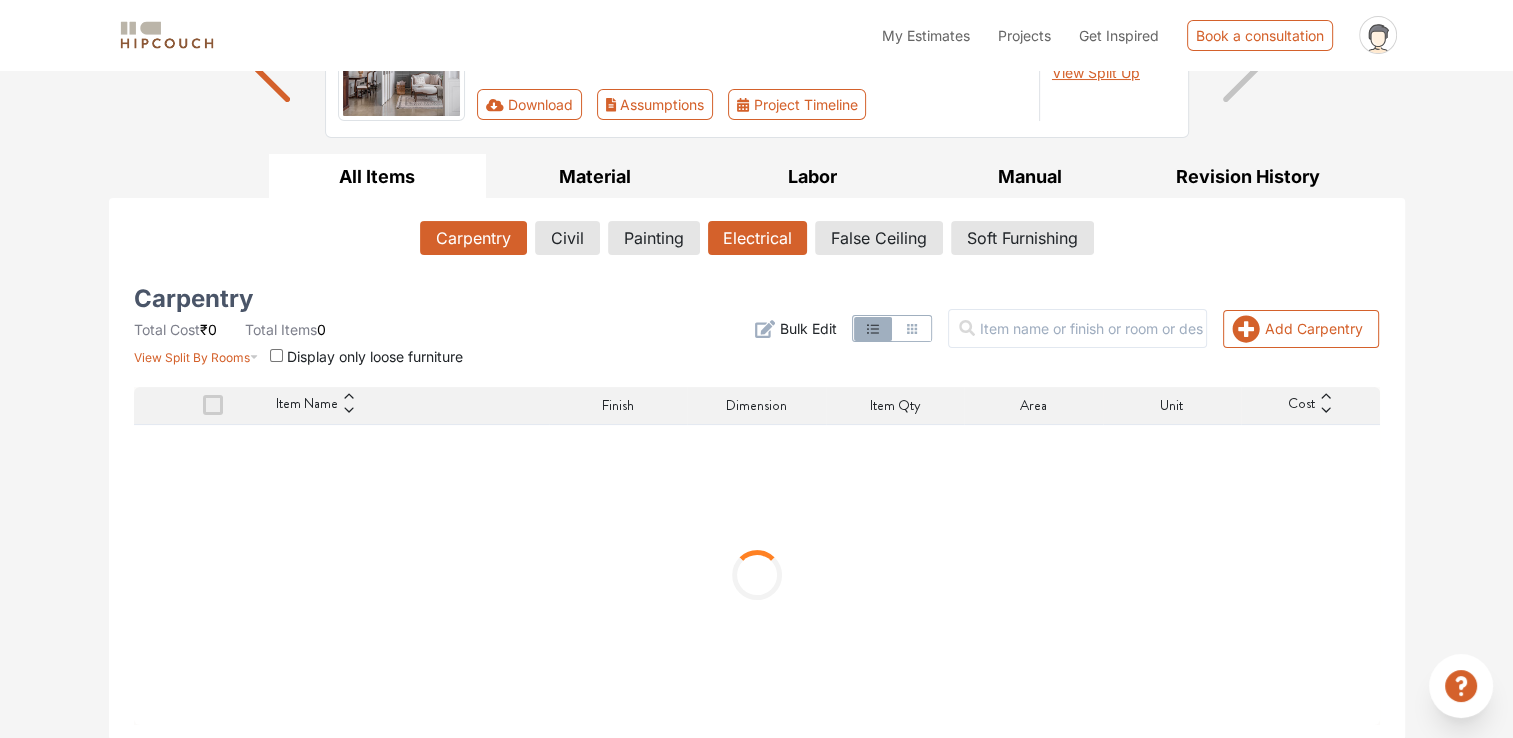 click on "Electrical" at bounding box center (757, 238) 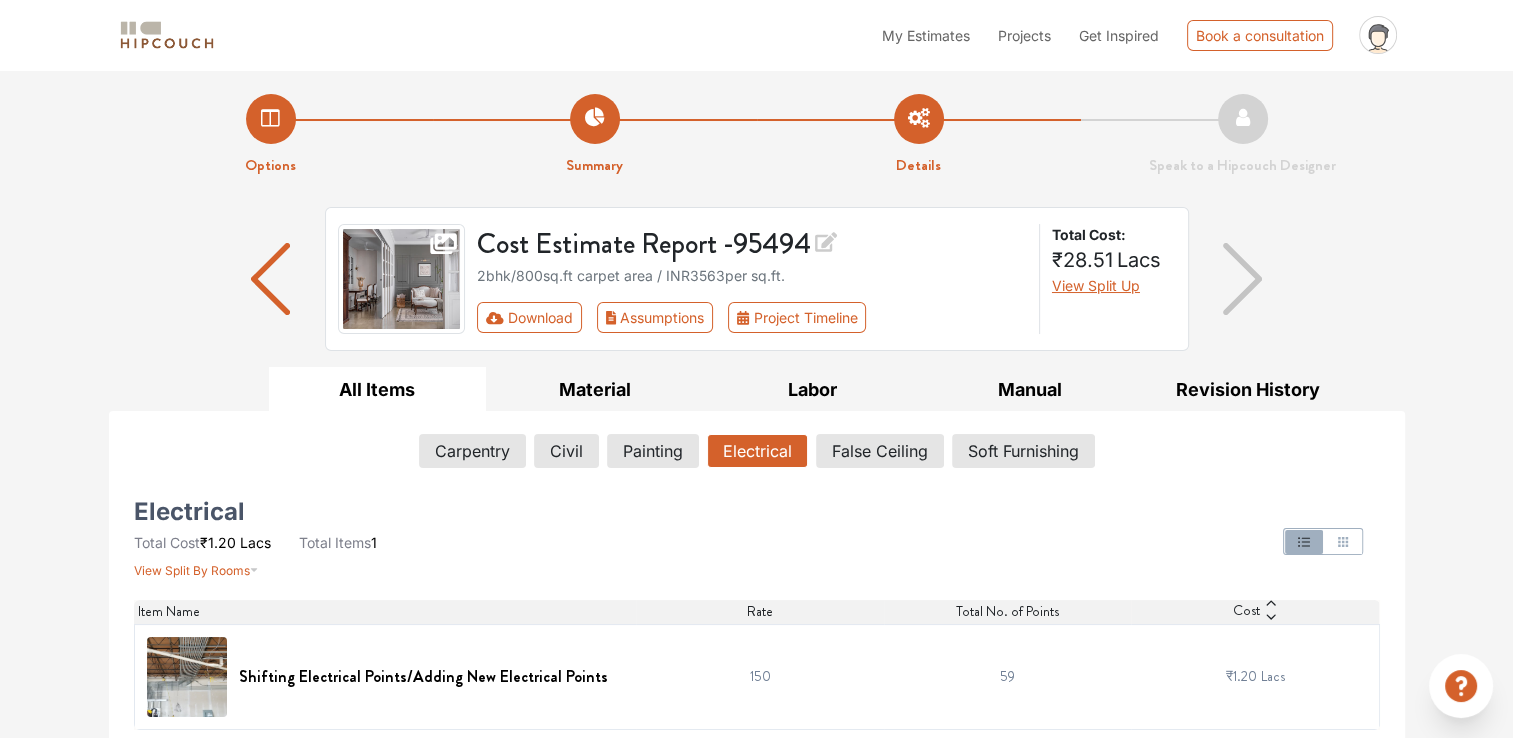 scroll, scrollTop: 5, scrollLeft: 0, axis: vertical 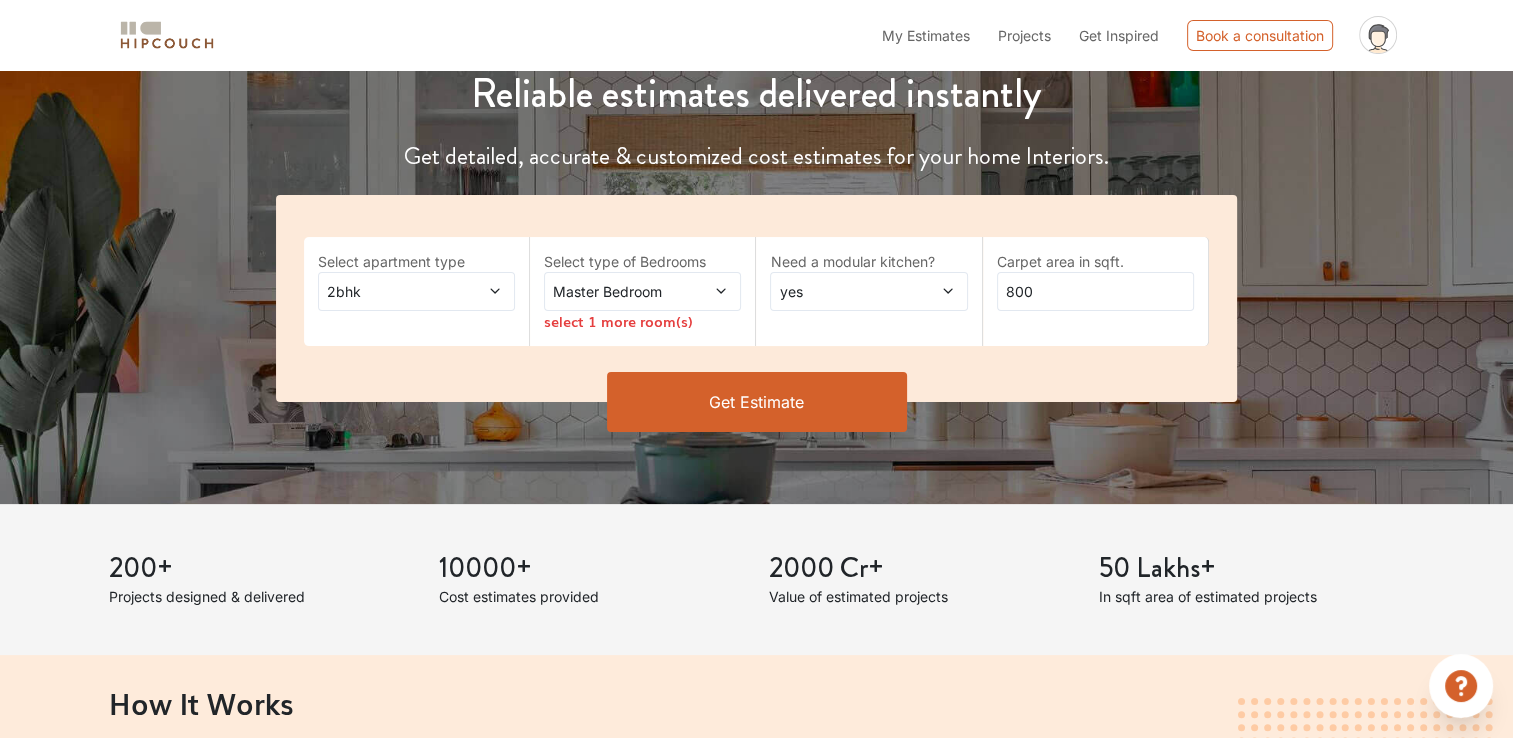 click on "Get Estimate" at bounding box center [757, 402] 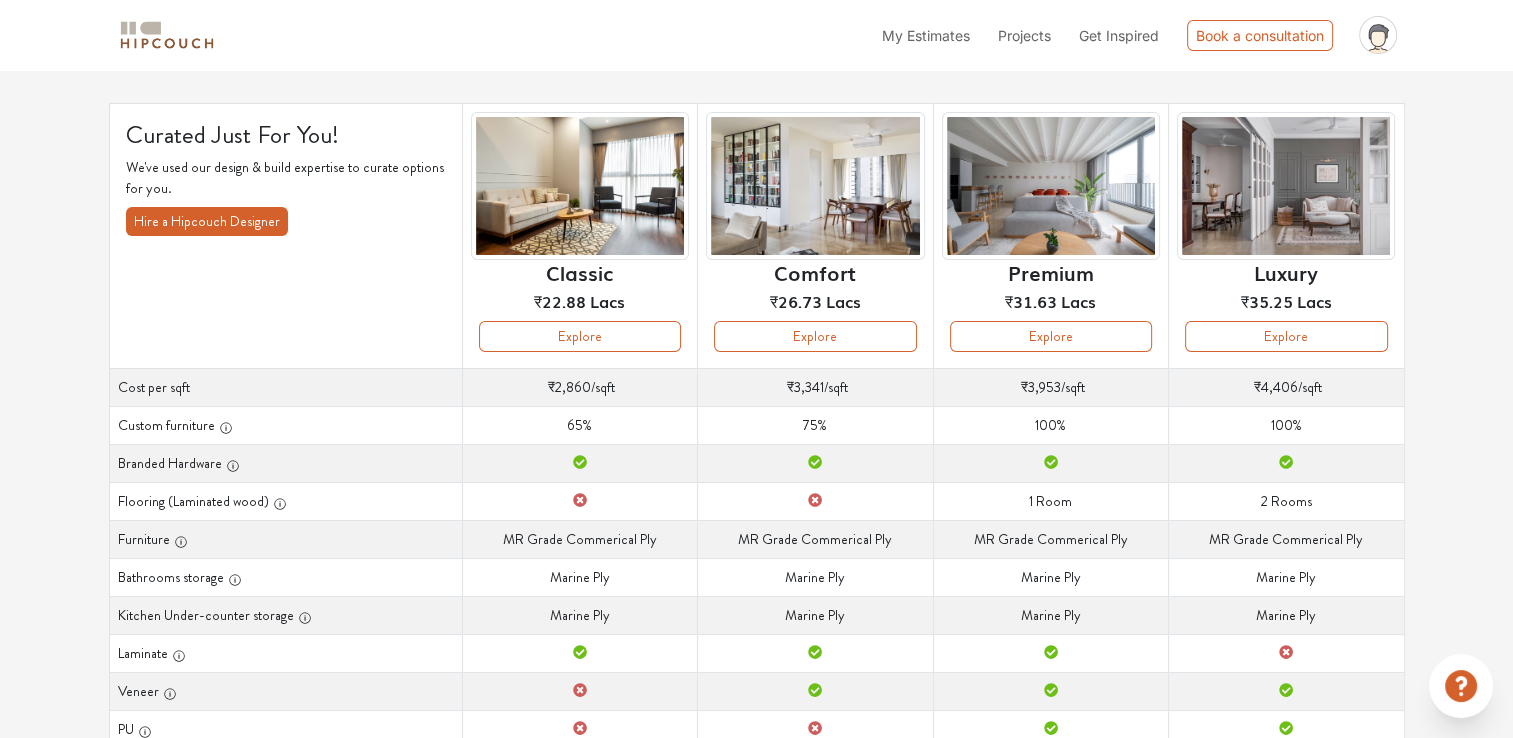 scroll, scrollTop: 112, scrollLeft: 0, axis: vertical 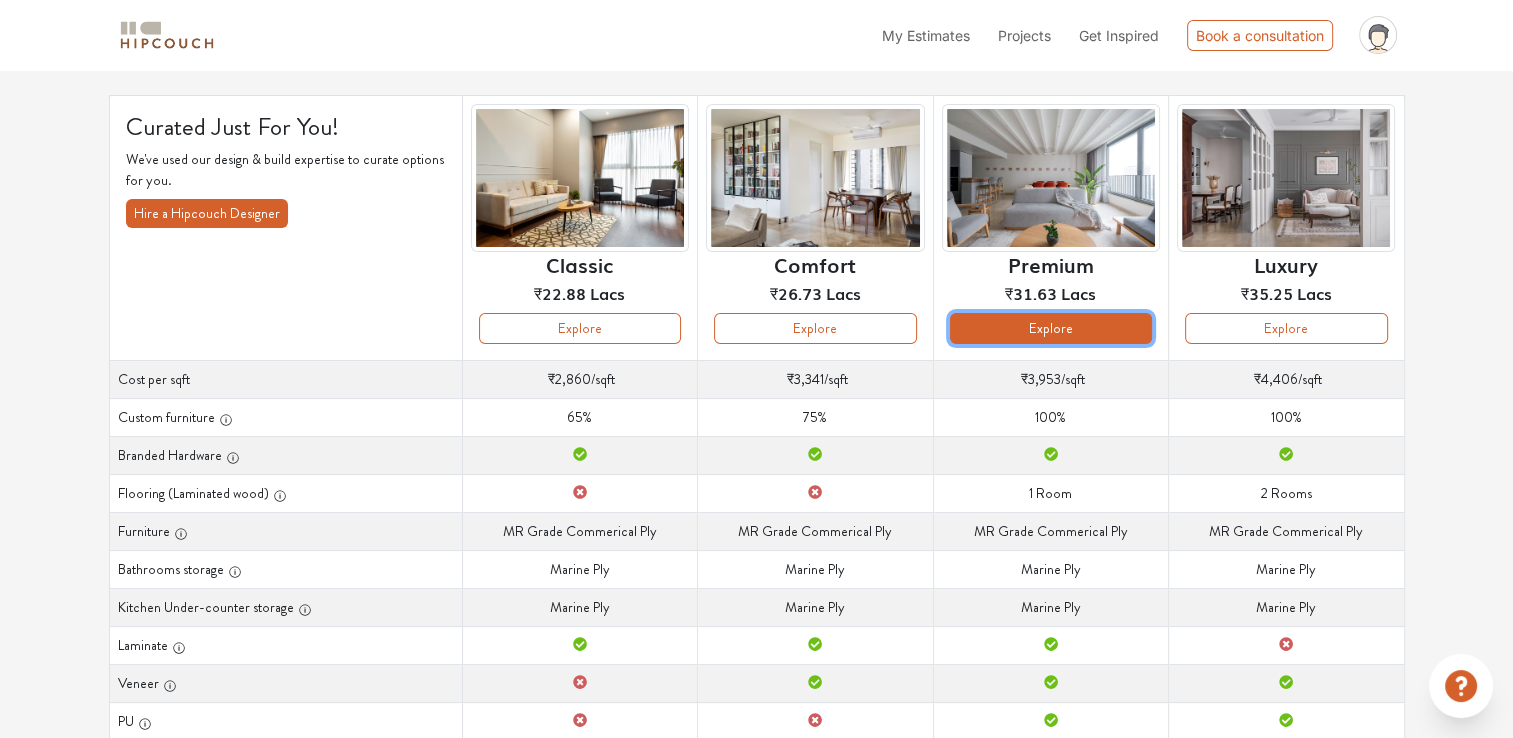 click on "Explore" at bounding box center [1051, 328] 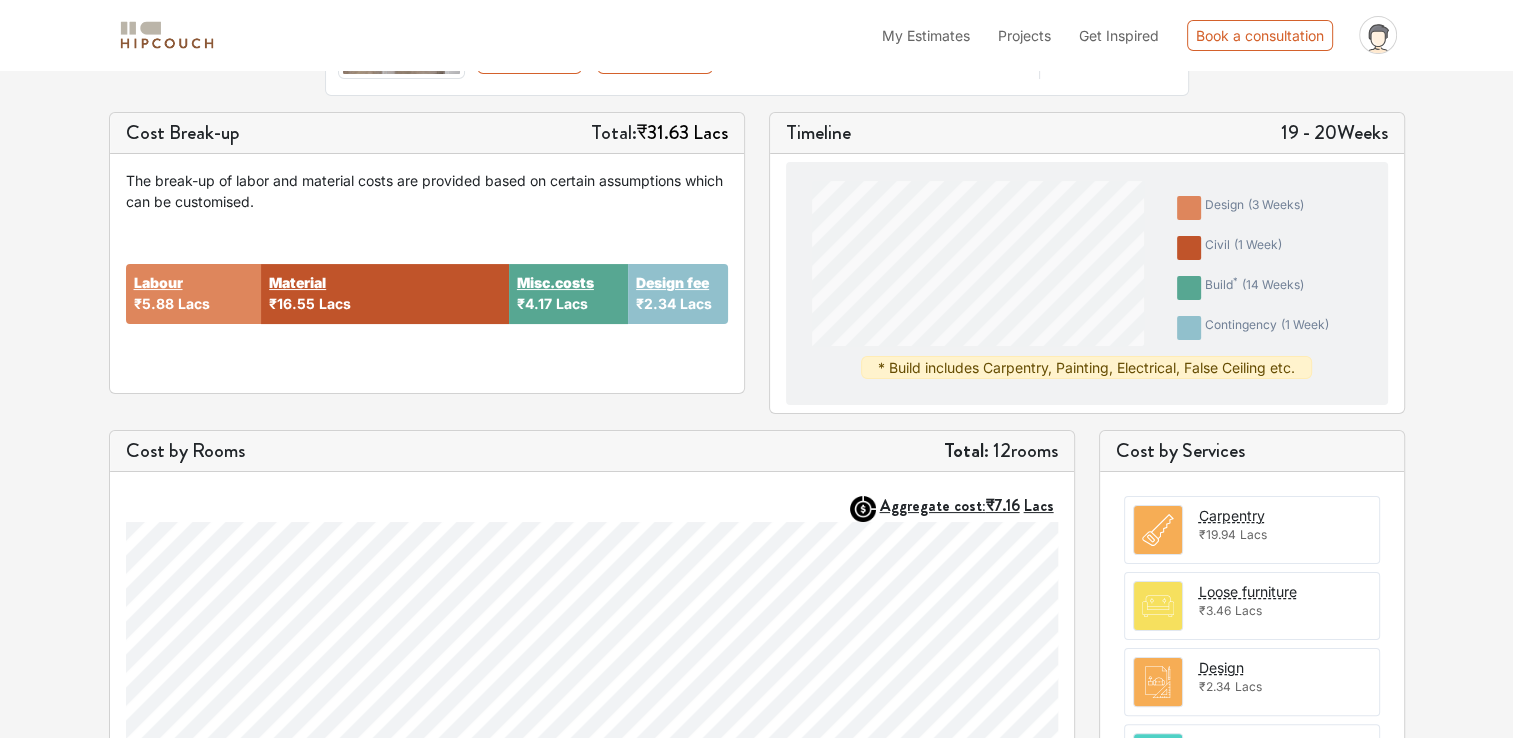 scroll, scrollTop: 256, scrollLeft: 0, axis: vertical 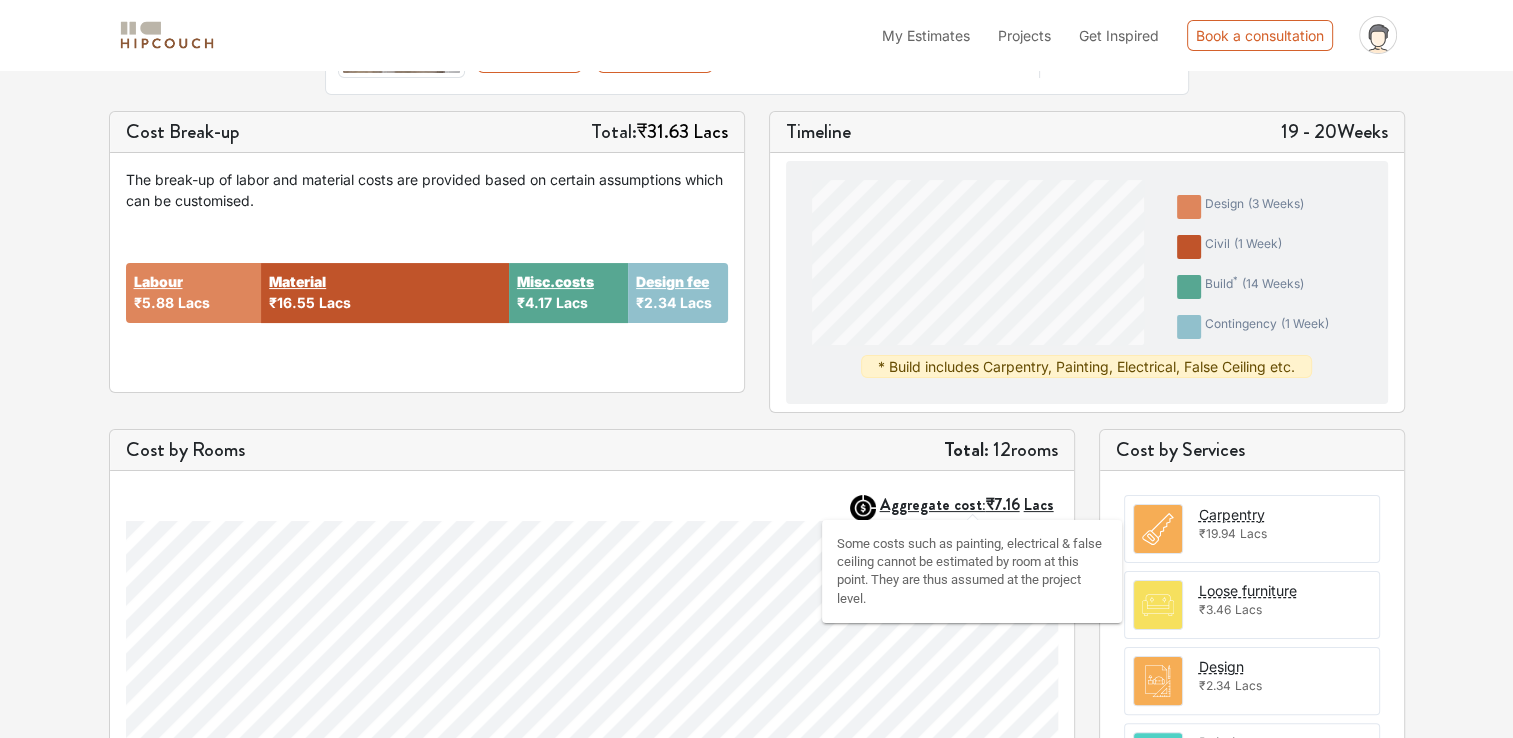 click on "Aggregate cost:  ₹7.16 Lacs" at bounding box center [967, 504] 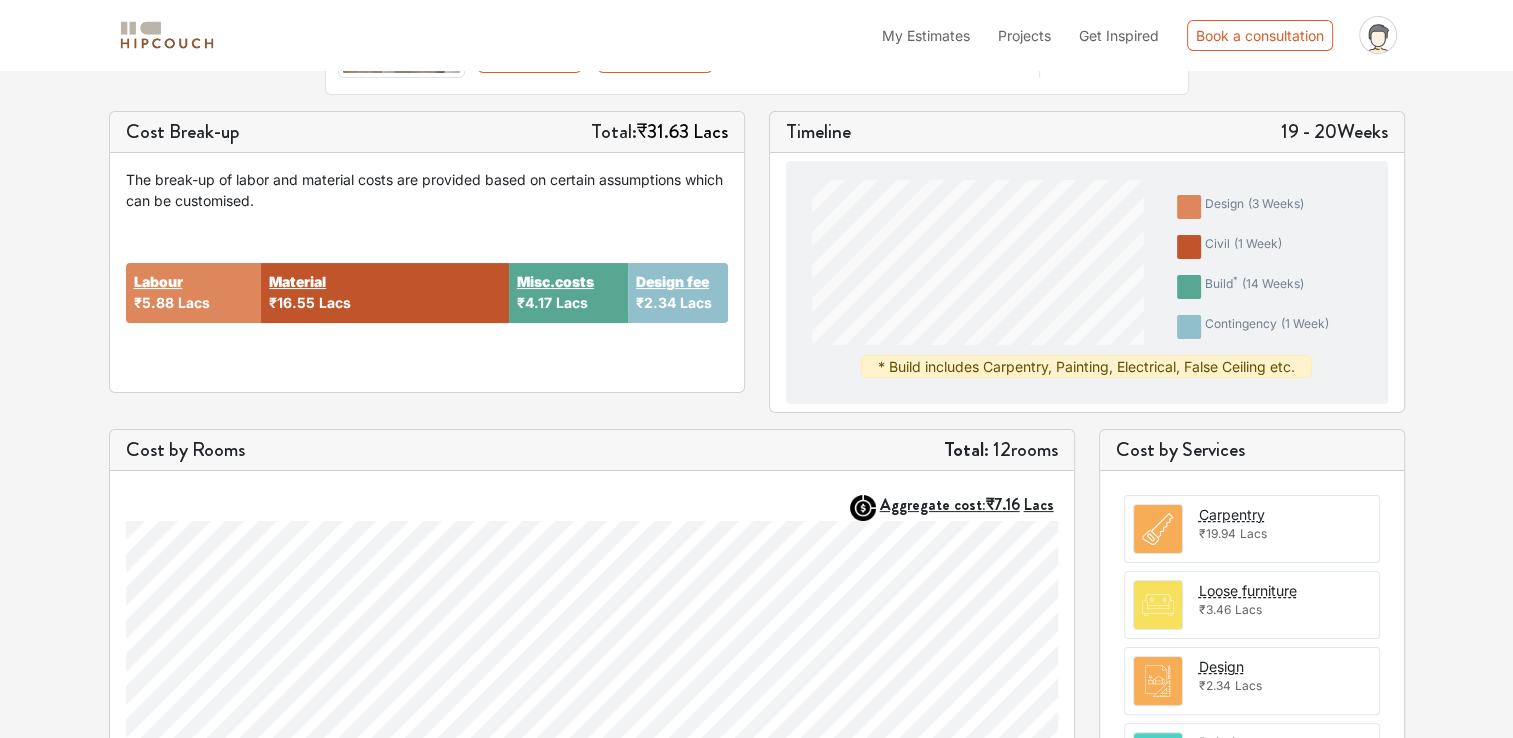 click on "Aggregate cost:  ₹7.16 Lacs   Sample Tooltip CanvasJS.com" at bounding box center [592, 854] 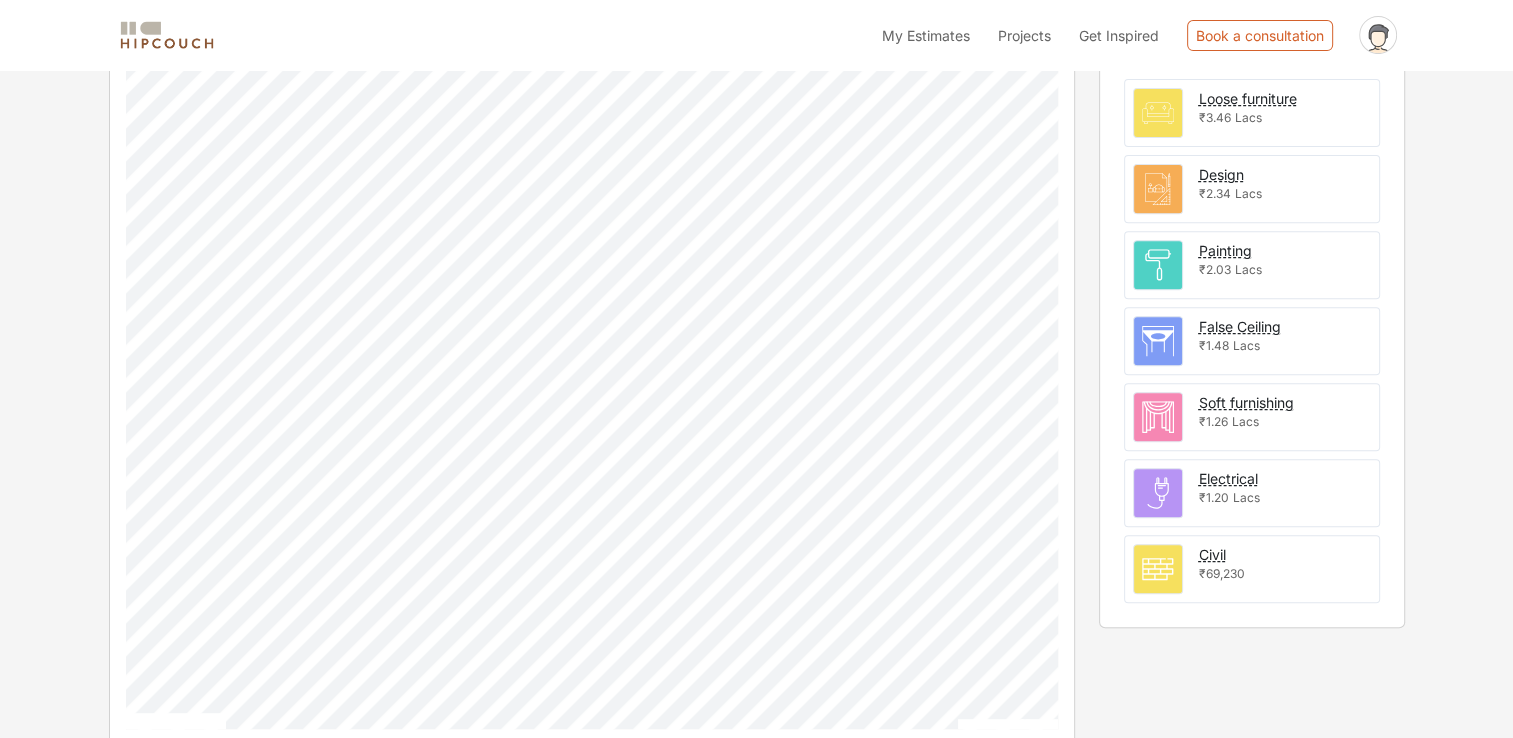 scroll, scrollTop: 760, scrollLeft: 0, axis: vertical 